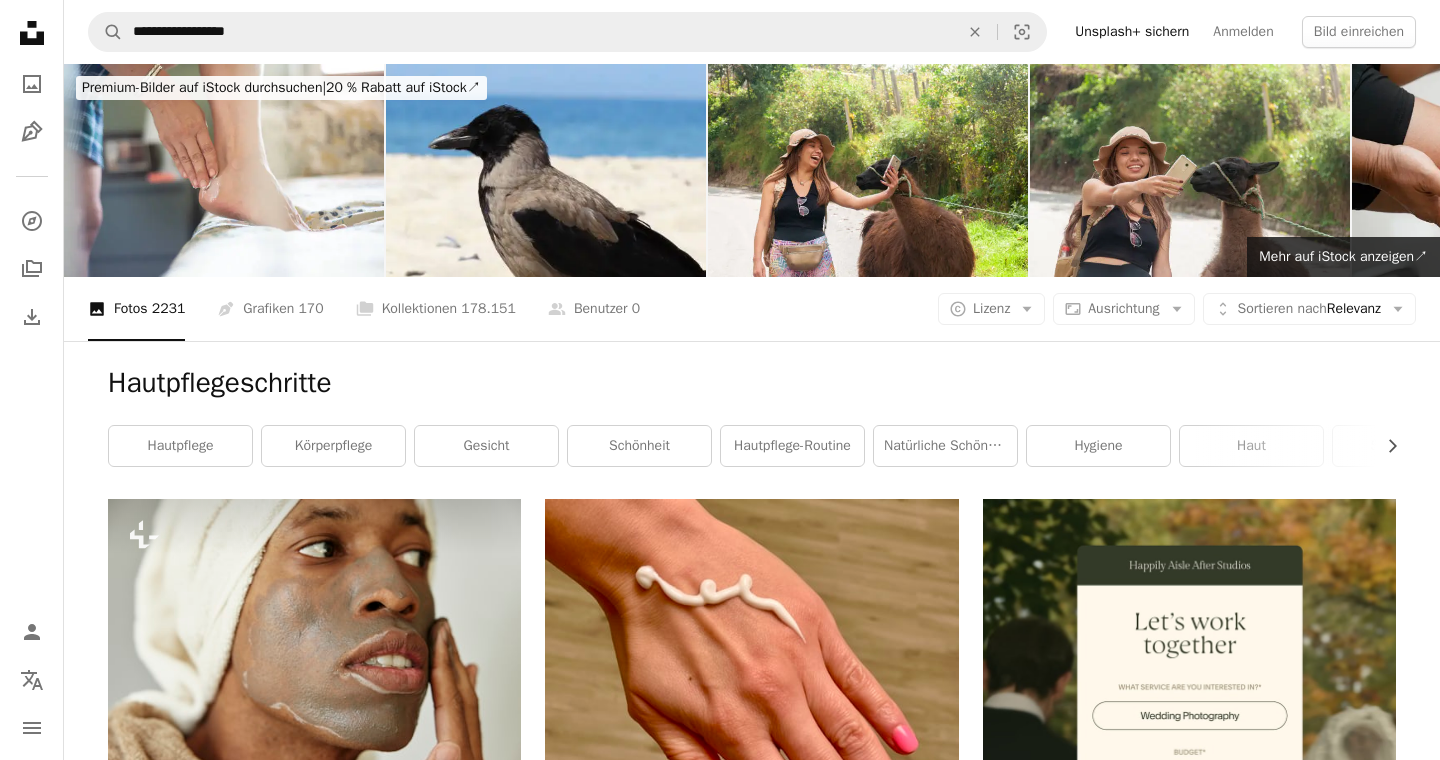scroll, scrollTop: 14686, scrollLeft: 0, axis: vertical 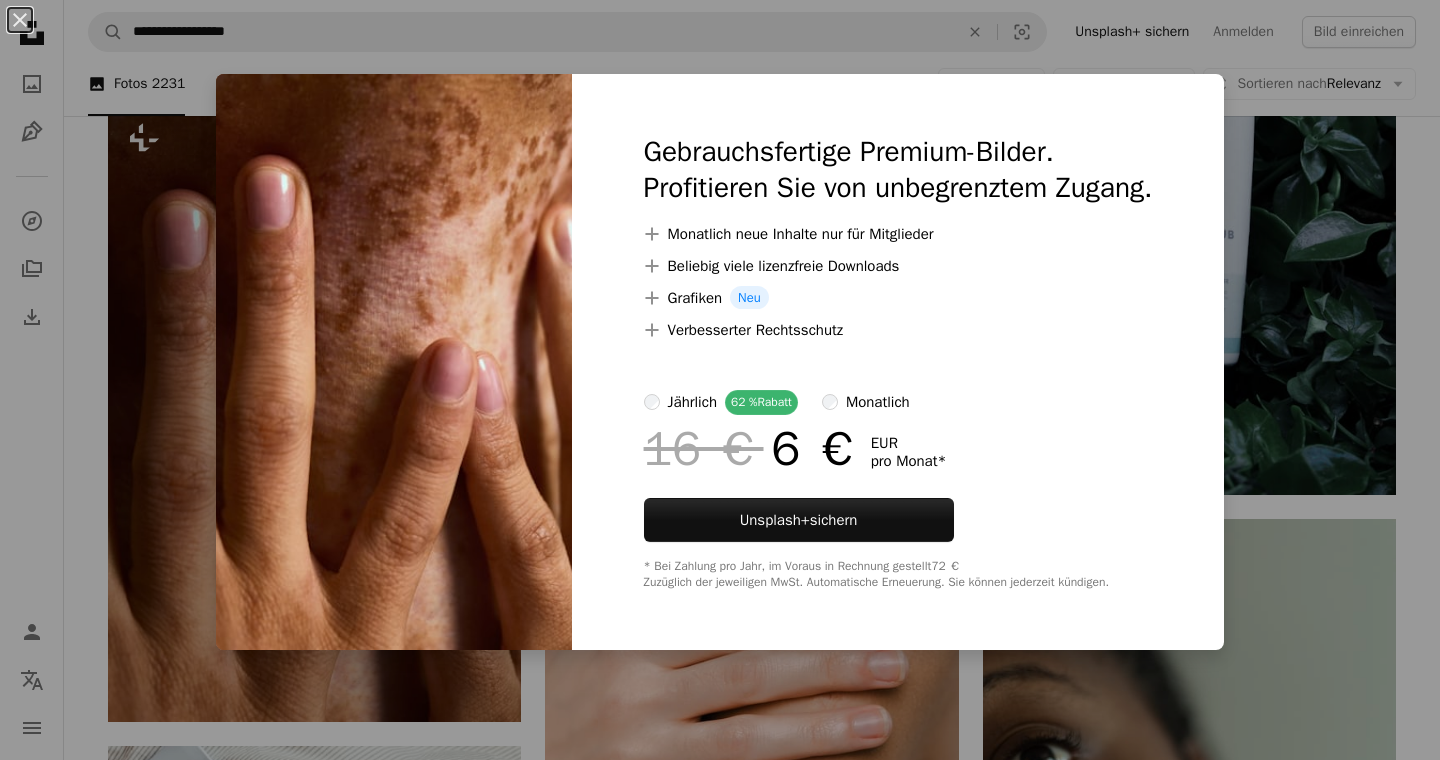 click on "An X shape Gebrauchsfertige Premium-Bilder. Profitieren Sie von unbegrenztem Zugang. A plus sign Monatlich neue Inhalte nur für Mitglieder A plus sign Beliebig viele lizenzfreie Downloads A plus sign Grafiken  Neu A plus sign Verbesserter Rechtsschutz jährlich 62 %  Rabatt monatlich 16 €   6 € EUR pro Monat * Unsplash+  sichern * Bei Zahlung pro Jahr, im Voraus in Rechnung gestellt  72 € Zuzüglich der jeweiligen MwSt. Automatische Erneuerung. Sie können jederzeit kündigen." at bounding box center (720, 380) 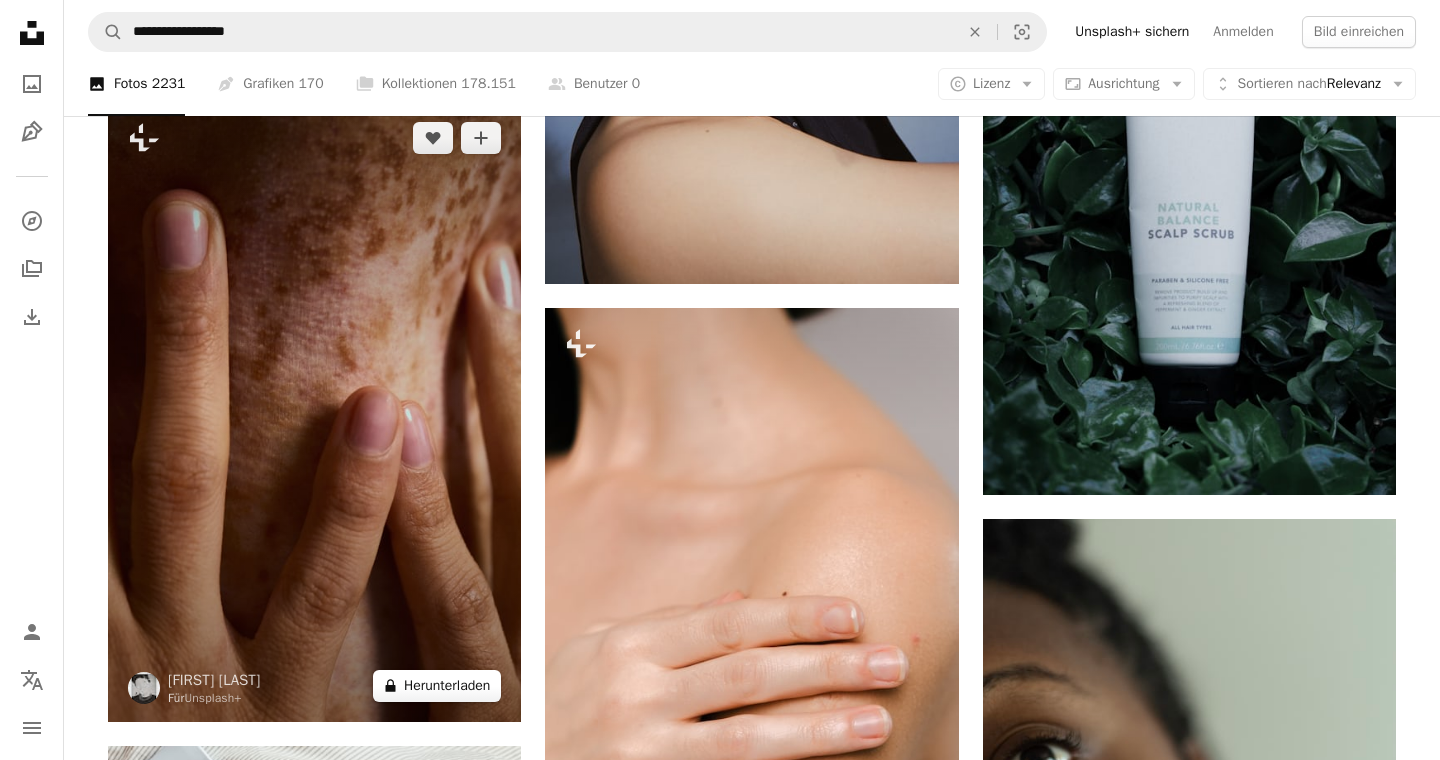 click on "A lock Herunterladen" at bounding box center [437, 686] 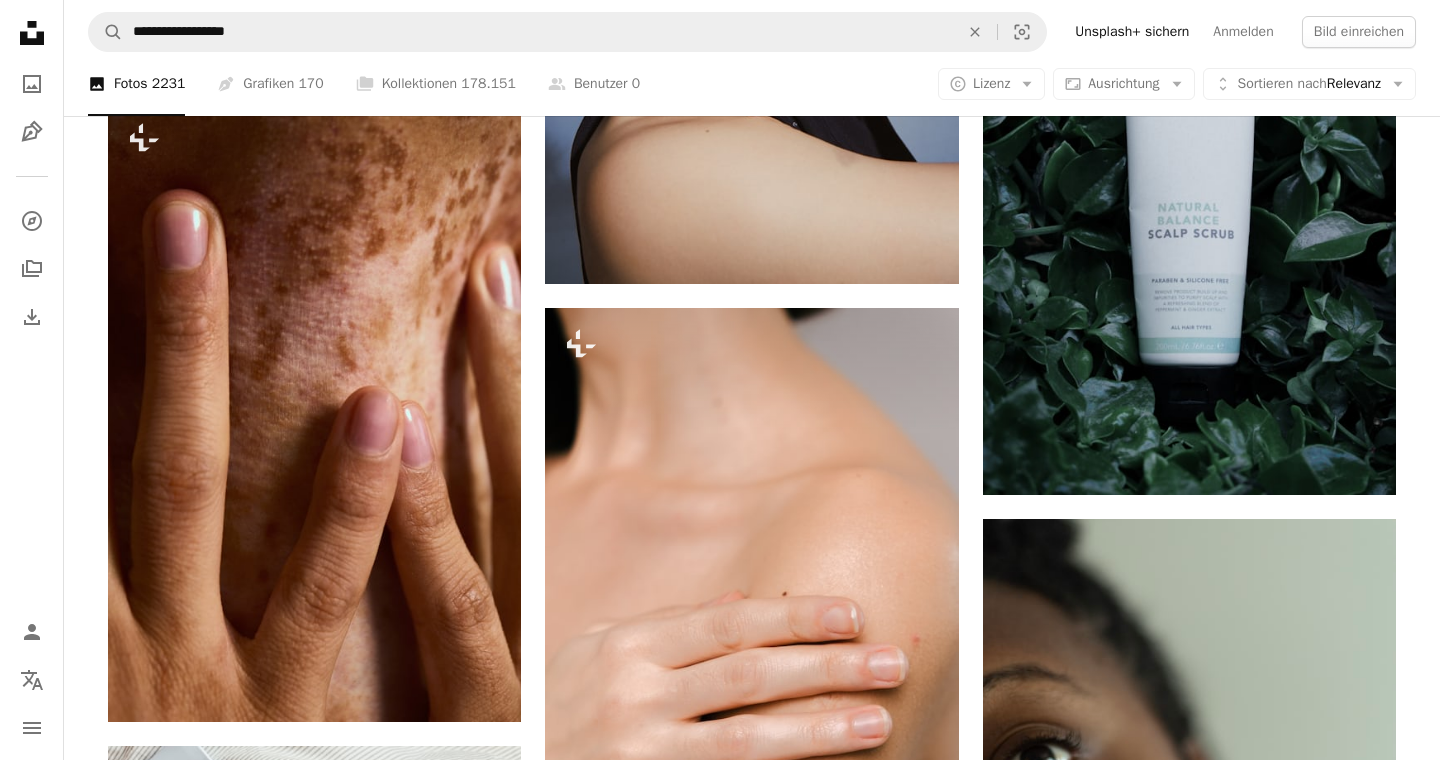 click on "An X shape Gebrauchsfertige Premium-Bilder. Profitieren Sie von unbegrenztem Zugang. A plus sign Monatlich neue Inhalte nur für Mitglieder A plus sign Beliebig viele lizenzfreie Downloads A plus sign Grafiken  Neu A plus sign Verbesserter Rechtsschutz jährlich 62 %  Rabatt monatlich 16 €   6 € EUR pro Monat * Unsplash+  sichern * Bei Zahlung pro Jahr, im Voraus in Rechnung gestellt  72 € Zuzüglich der jeweiligen MwSt. Automatische Erneuerung. Sie können jederzeit kündigen." at bounding box center [720, 5842] 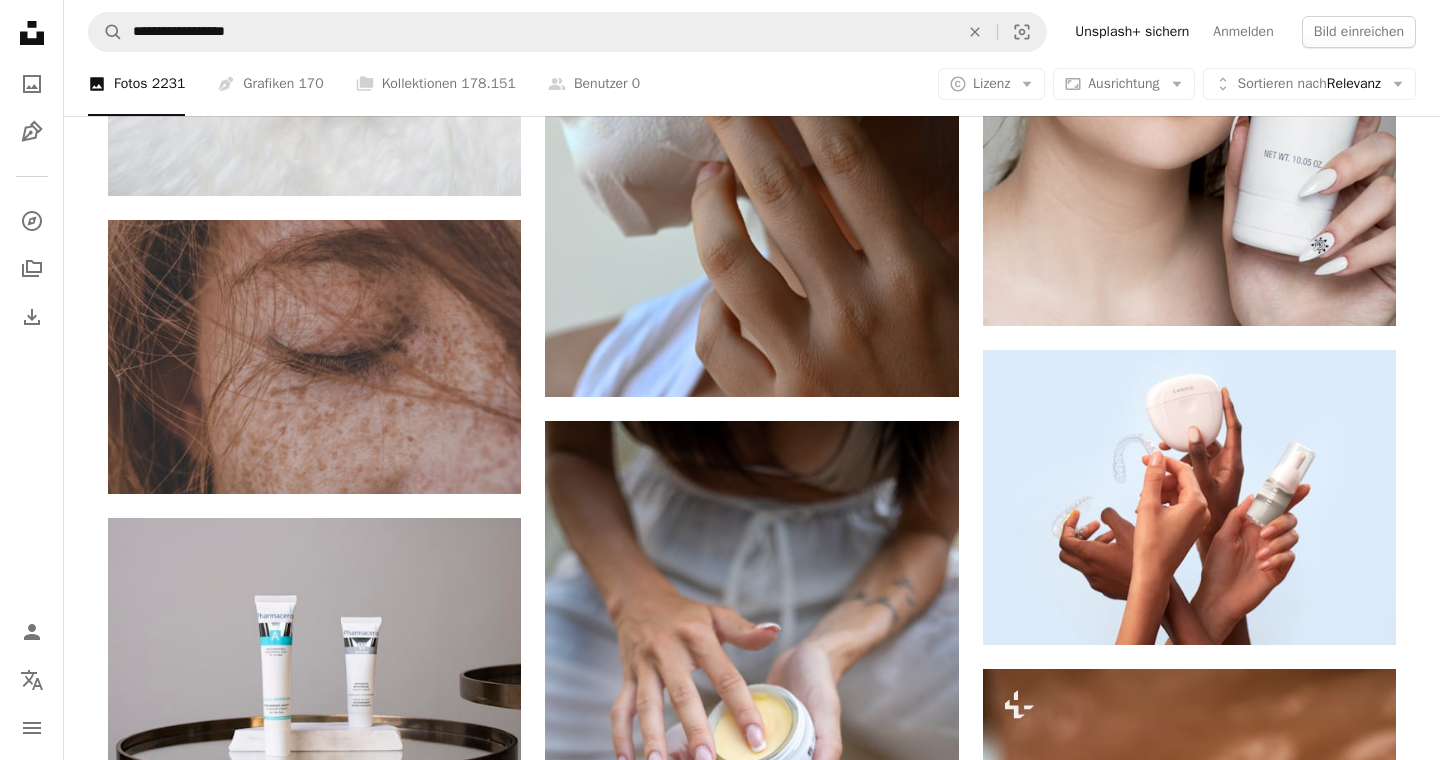 scroll, scrollTop: 16141, scrollLeft: 0, axis: vertical 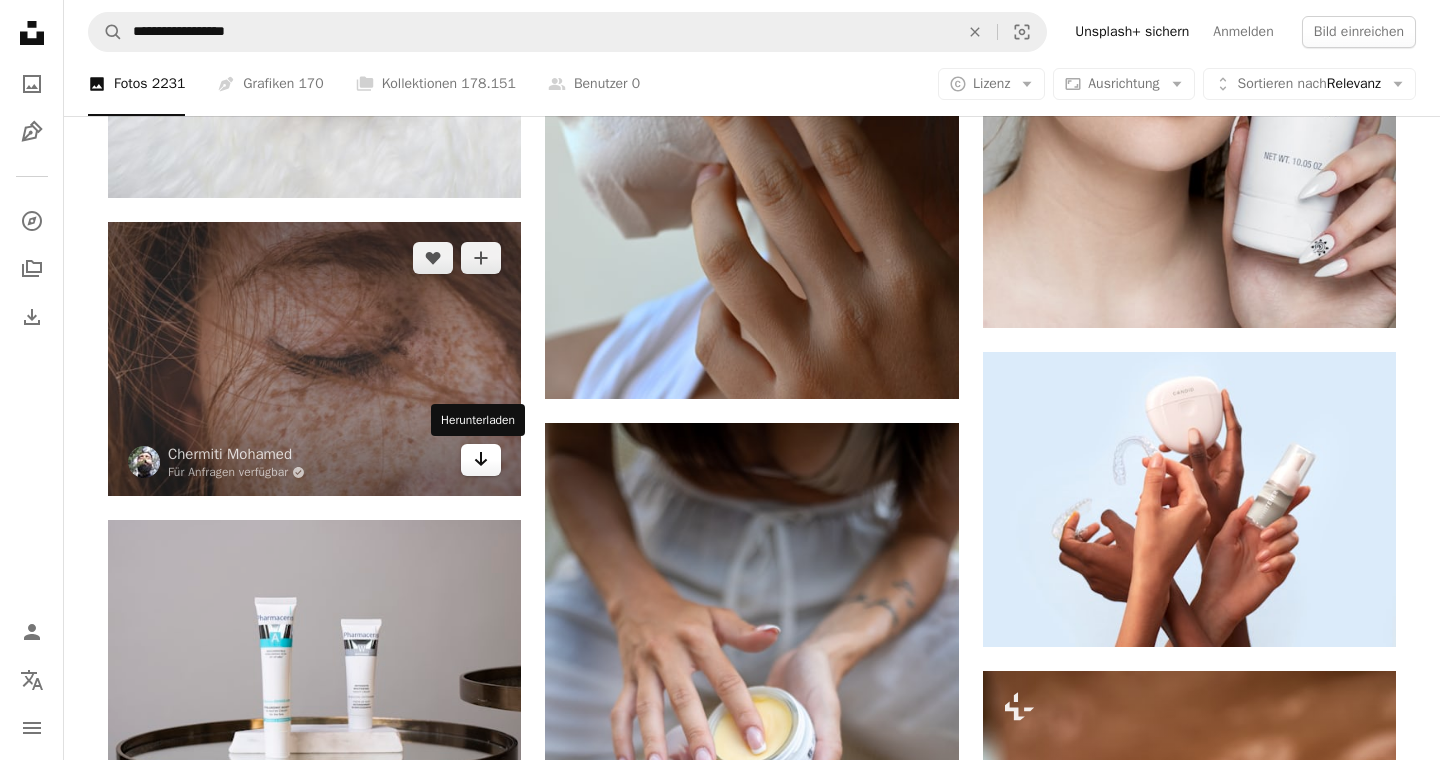 click on "Arrow pointing down" 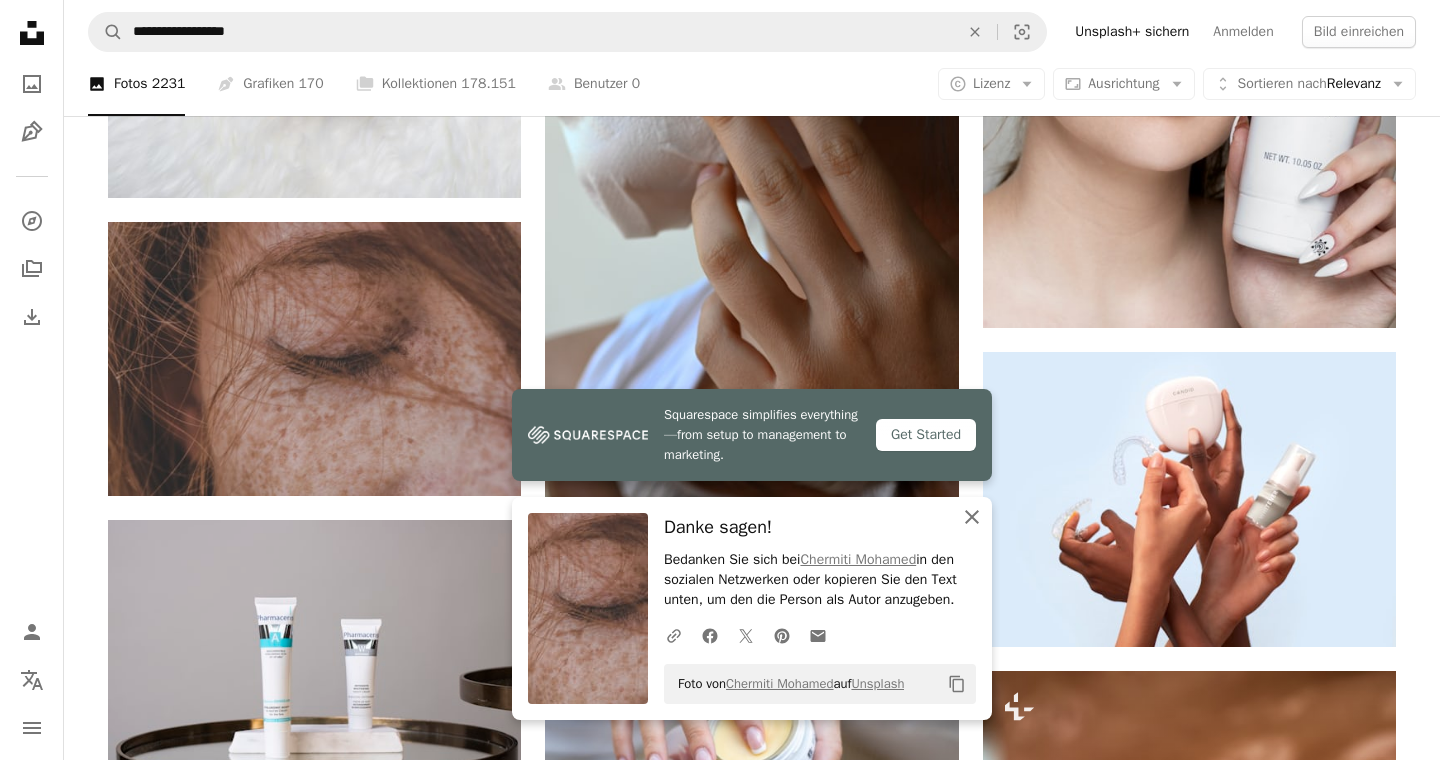 click 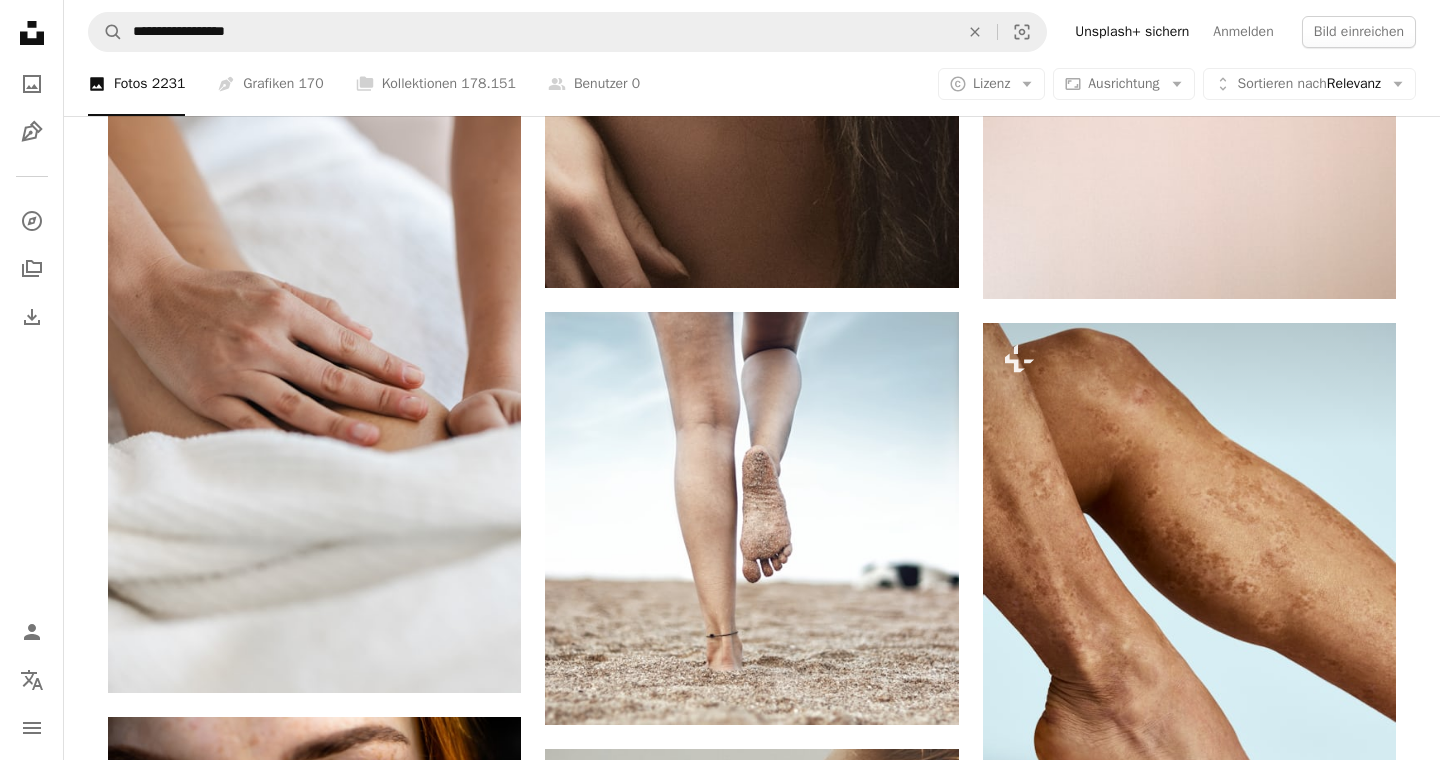 scroll, scrollTop: 21227, scrollLeft: 0, axis: vertical 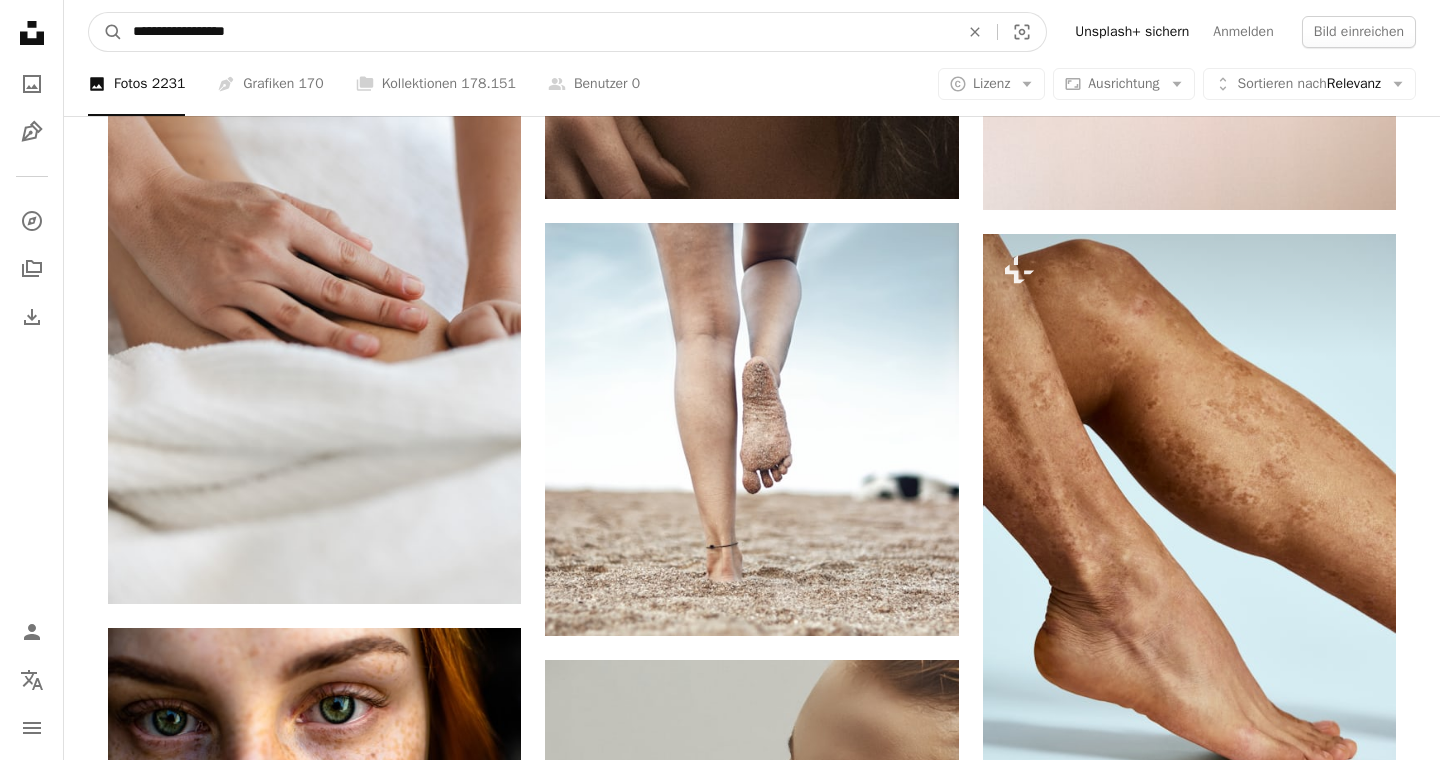 click on "**********" at bounding box center [538, 32] 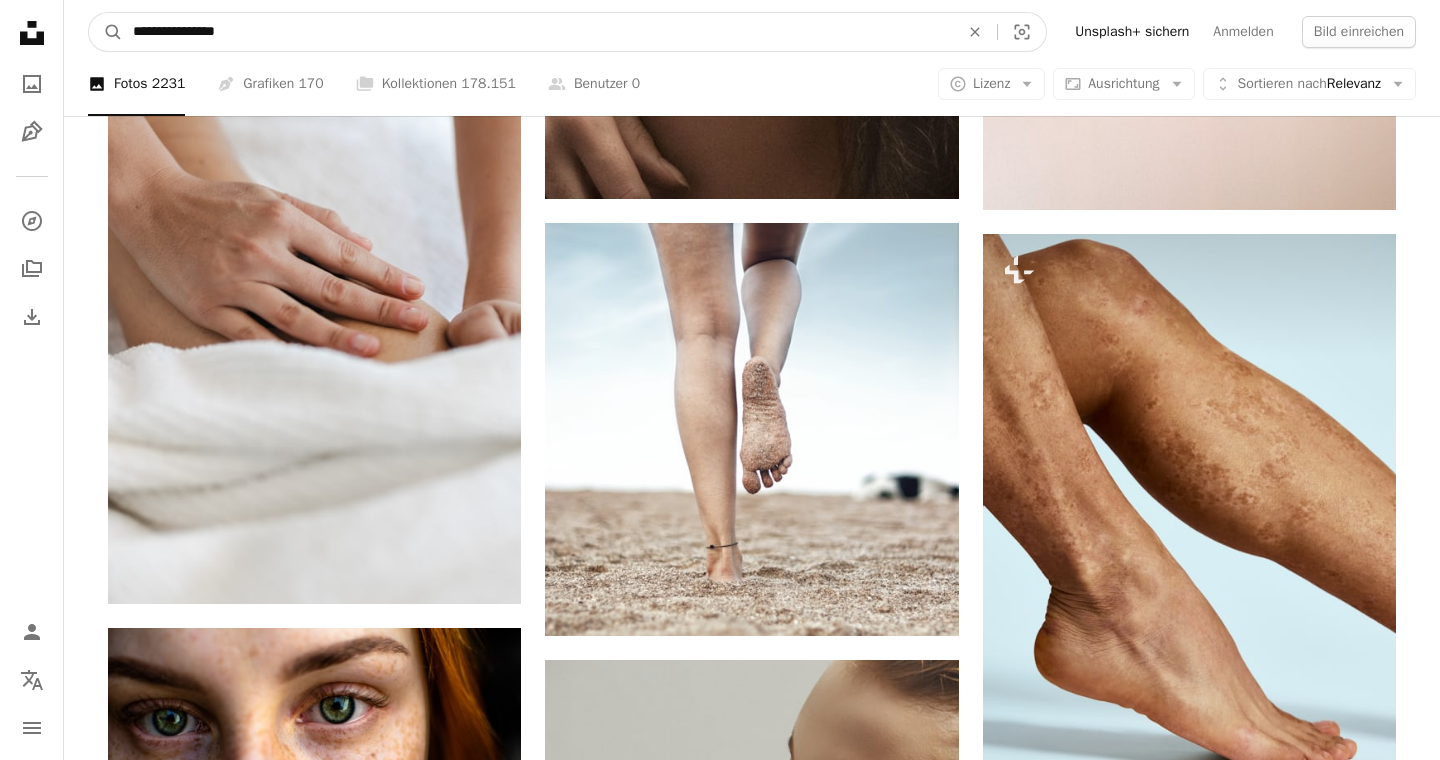 type on "**********" 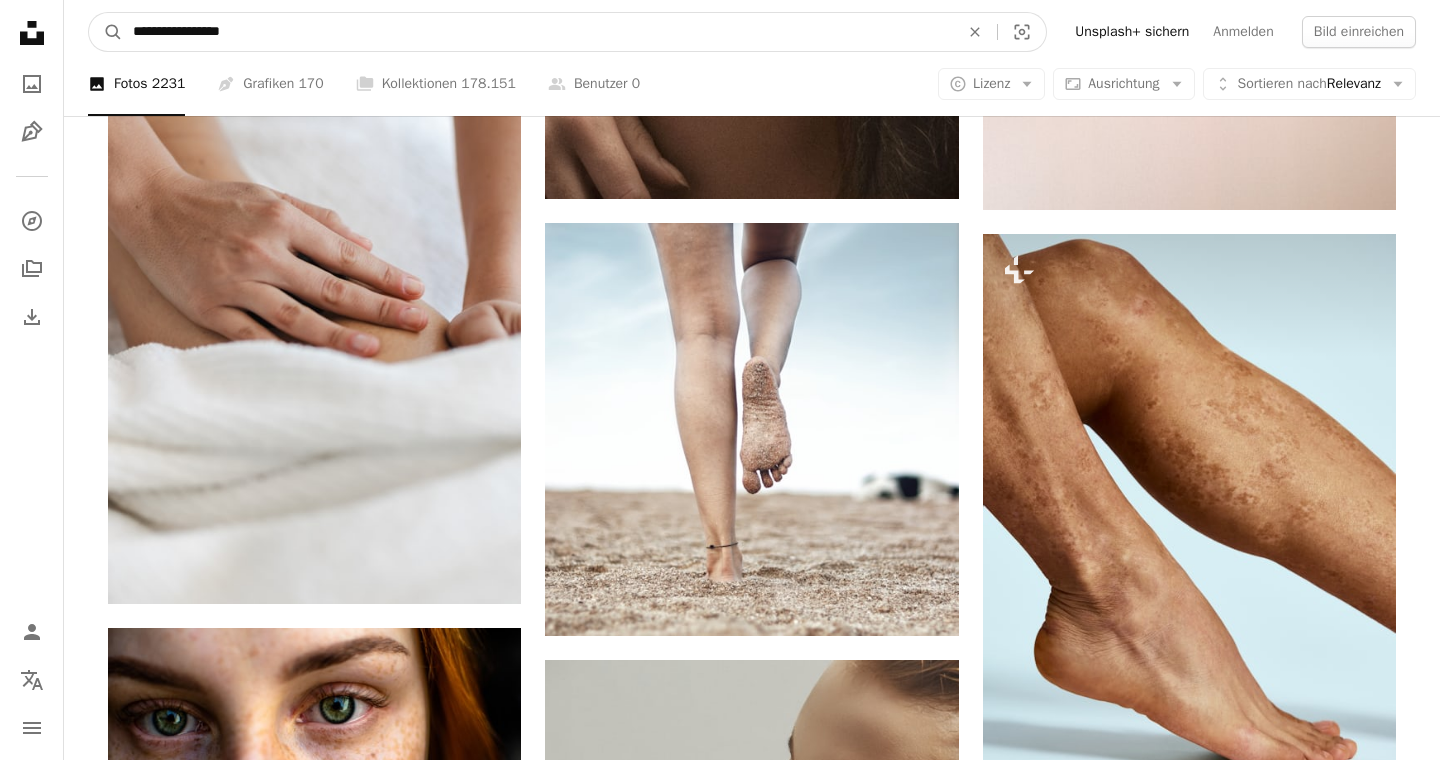 click on "A magnifying glass" at bounding box center [106, 32] 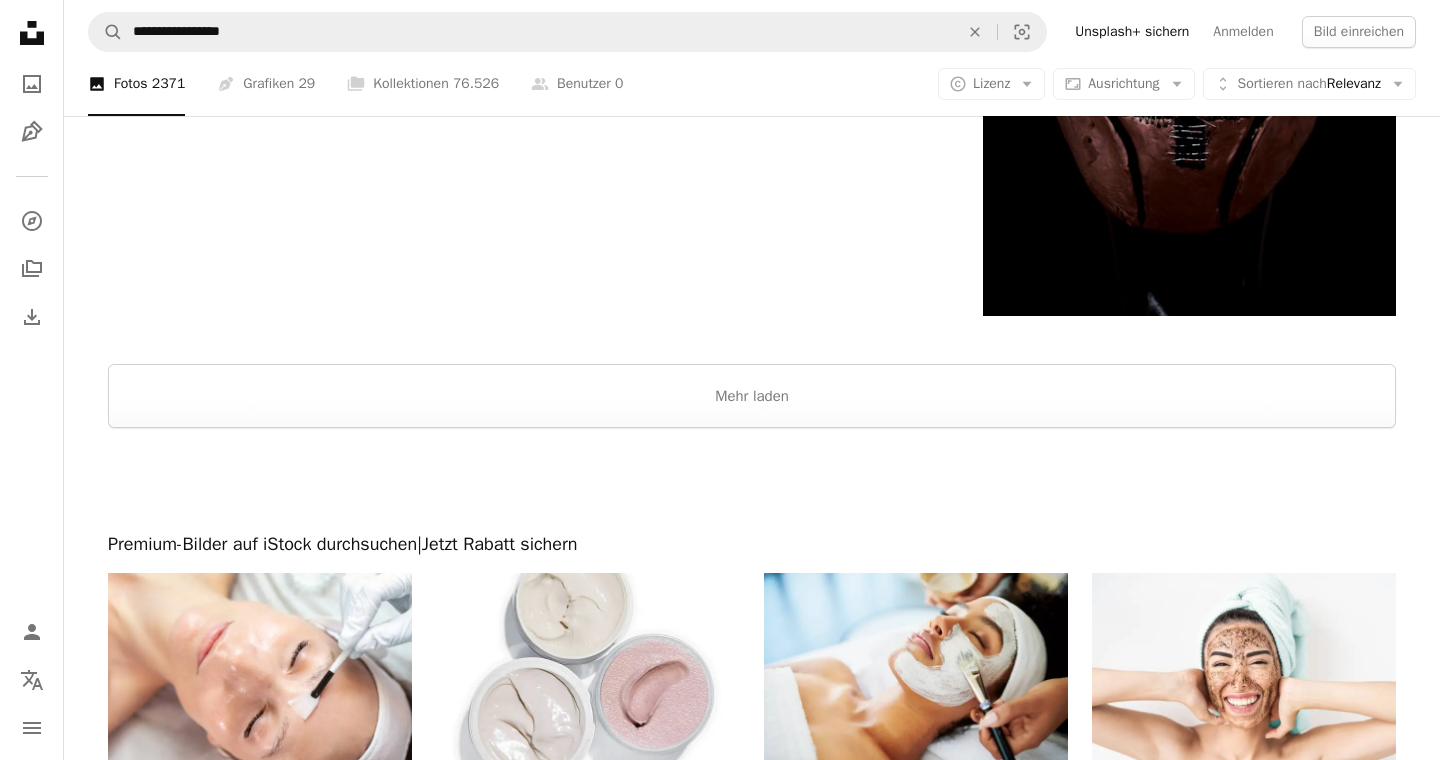 scroll, scrollTop: 4987, scrollLeft: 0, axis: vertical 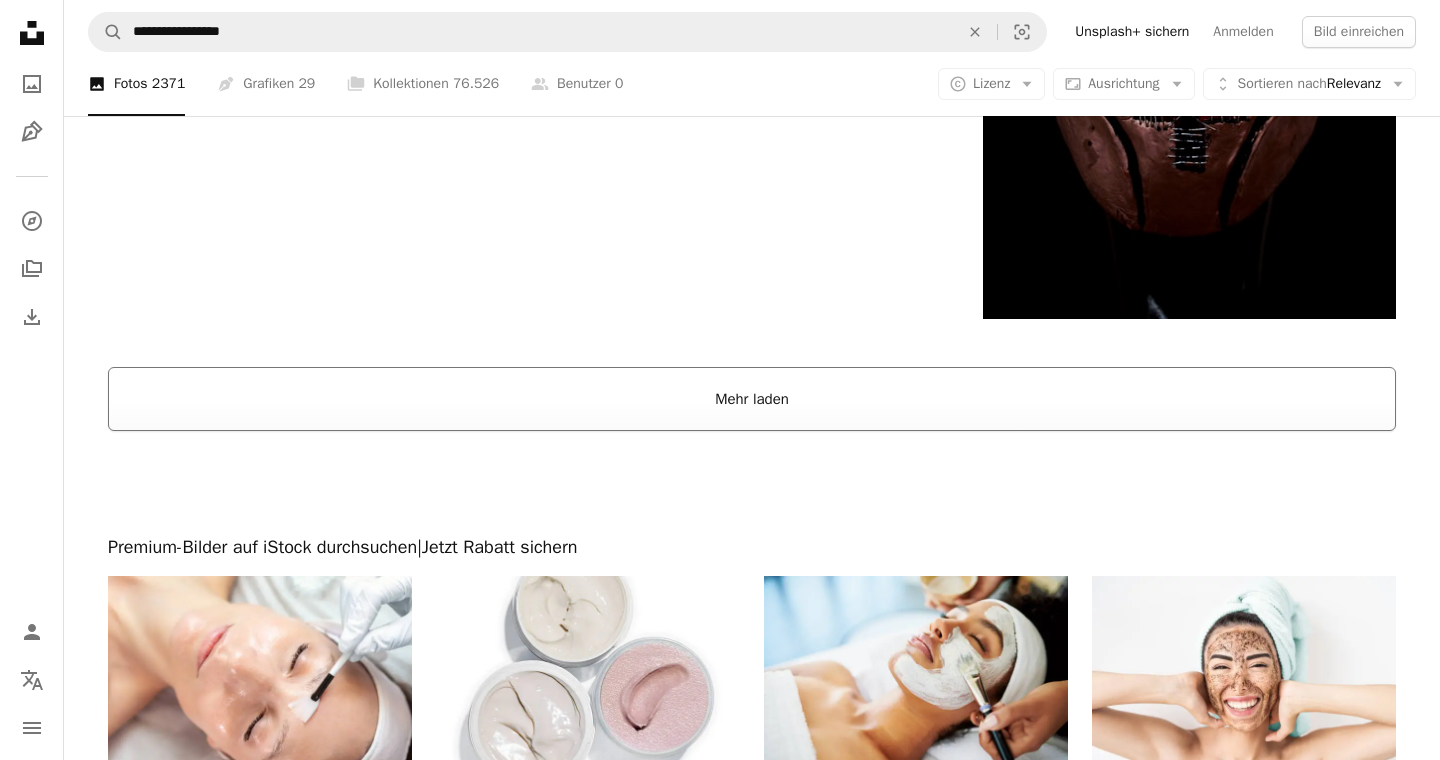 click on "Mehr laden" at bounding box center [752, 399] 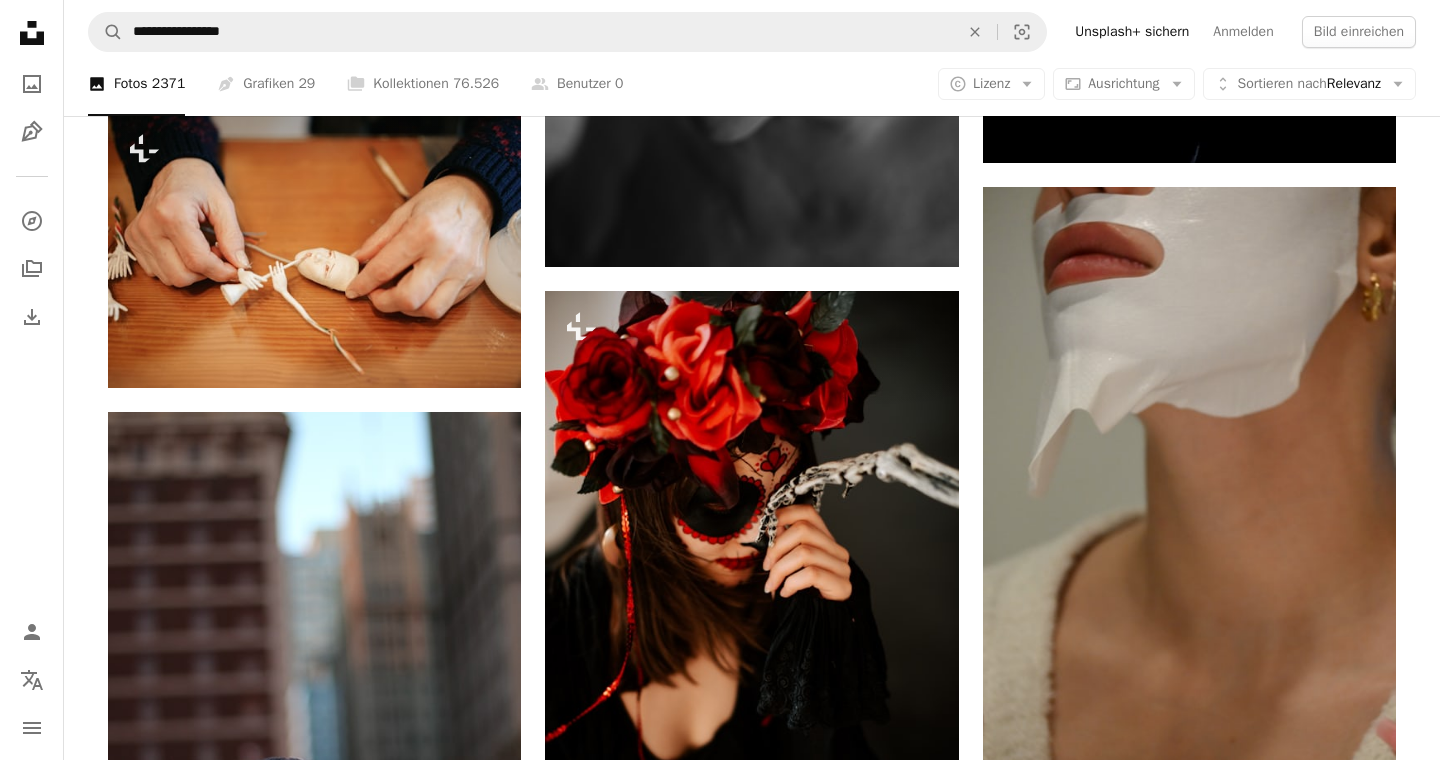 scroll, scrollTop: 20306, scrollLeft: 0, axis: vertical 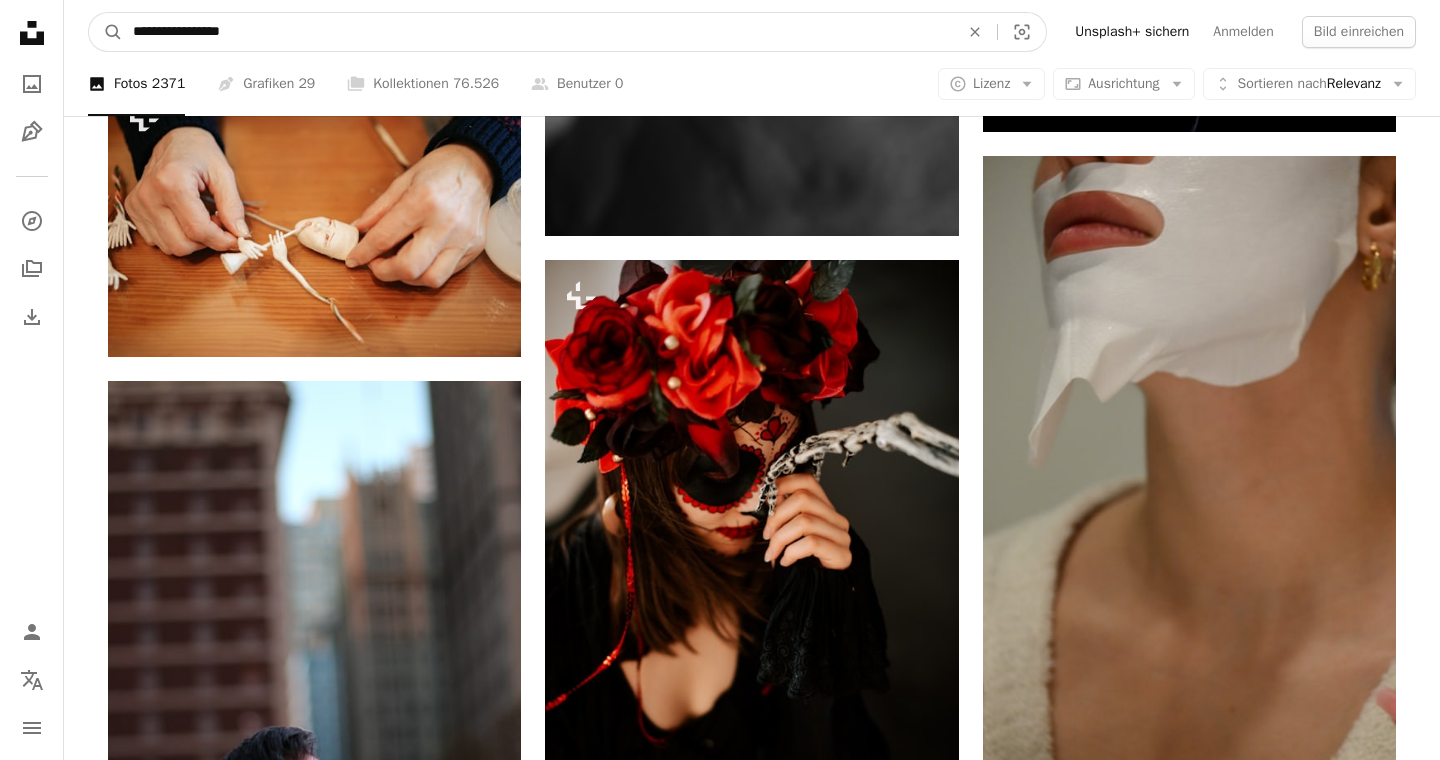 click on "**********" at bounding box center [538, 32] 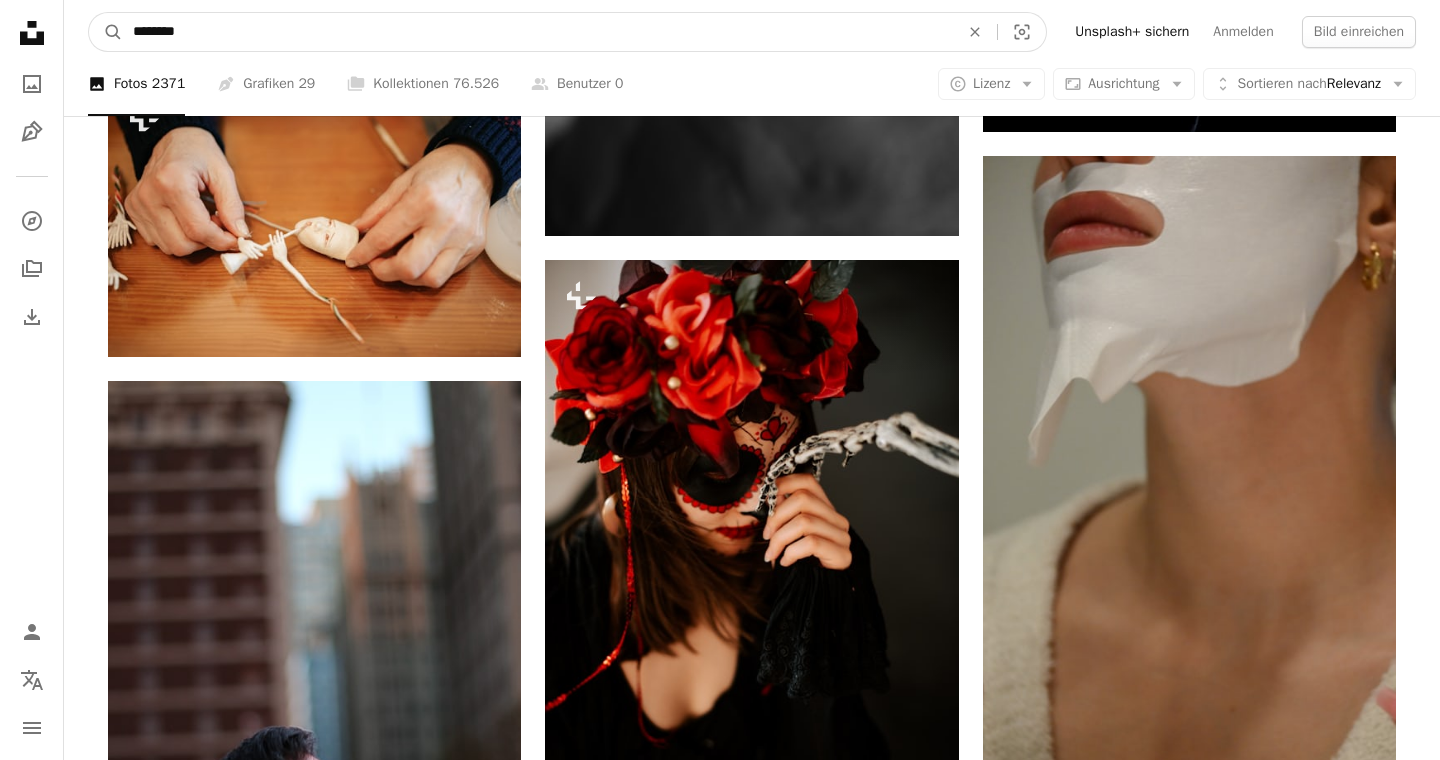 type on "*******" 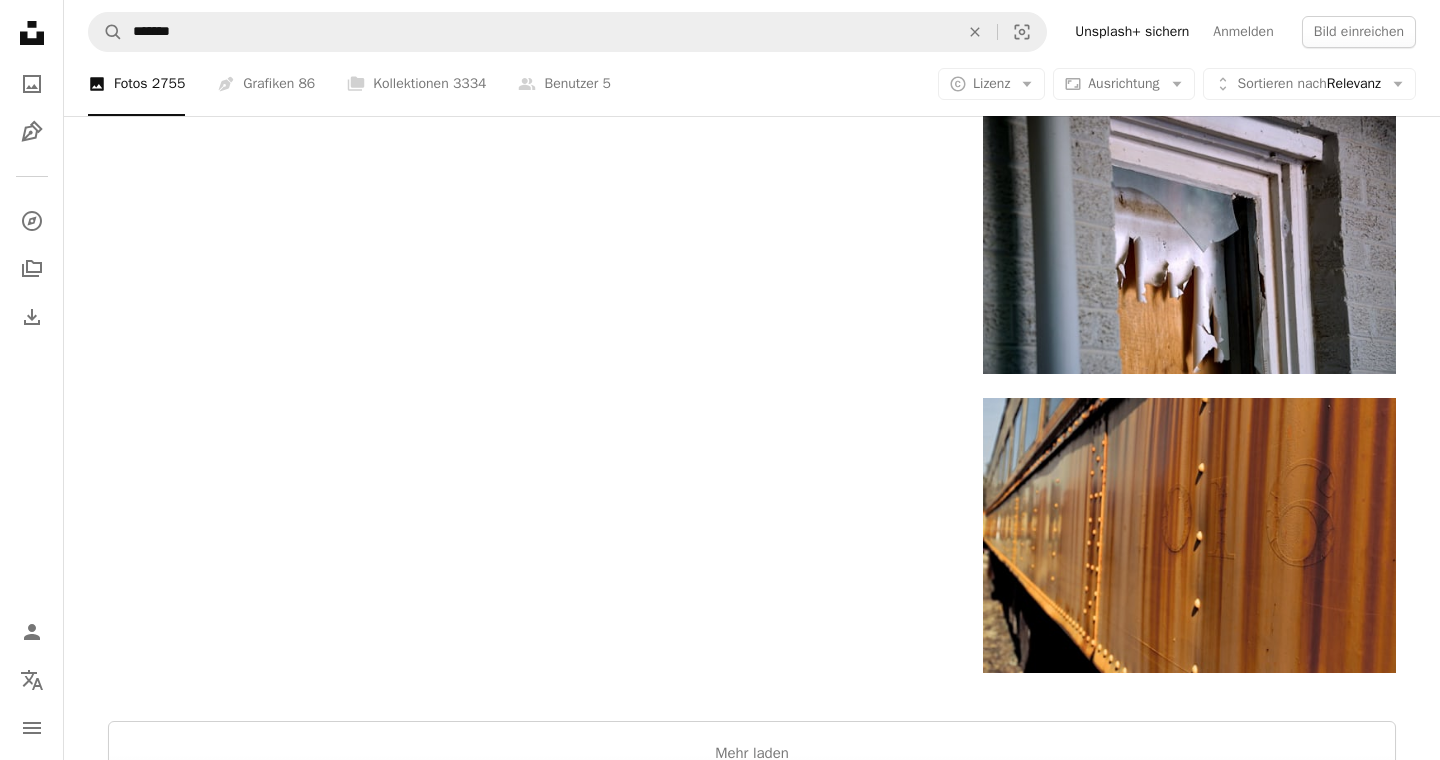 scroll, scrollTop: 3552, scrollLeft: 0, axis: vertical 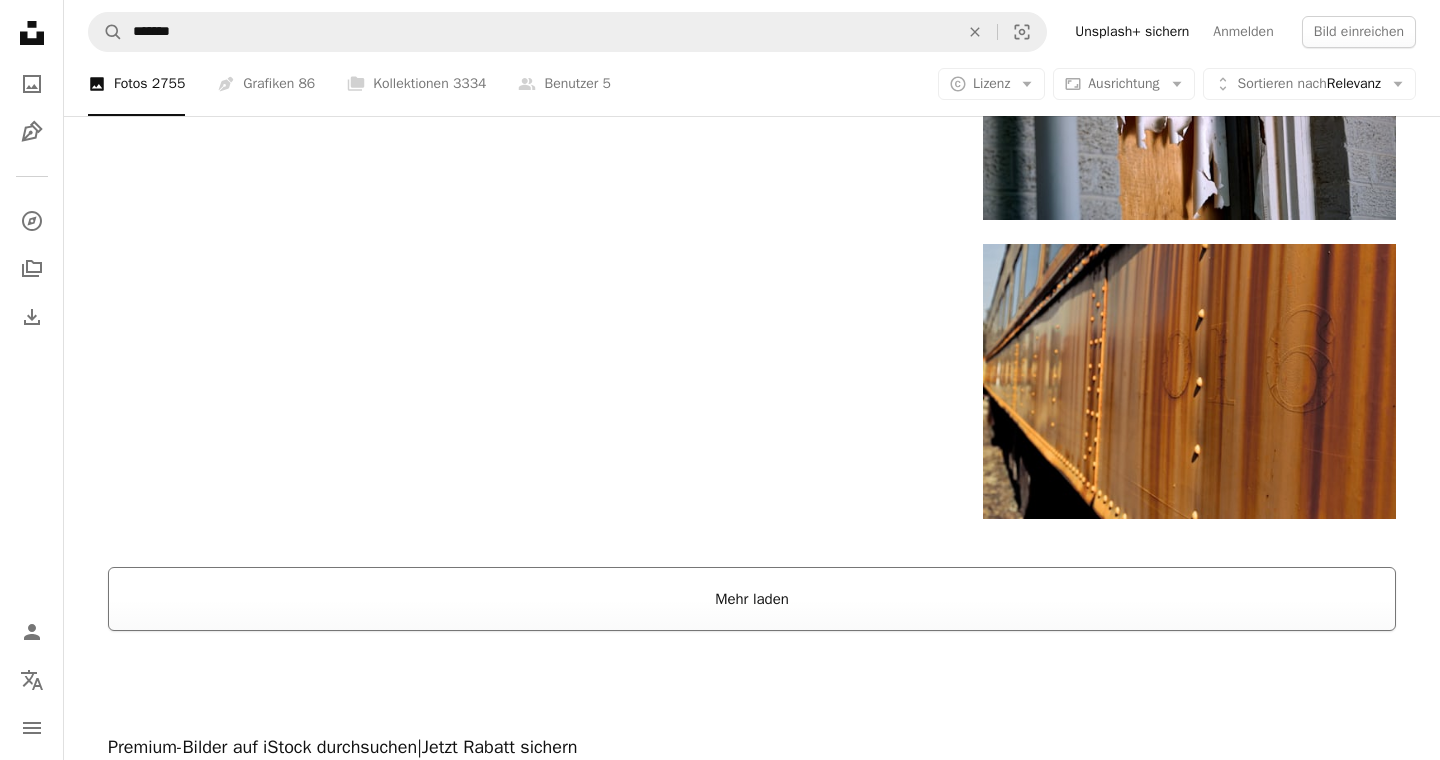 click on "Mehr laden" at bounding box center [752, 599] 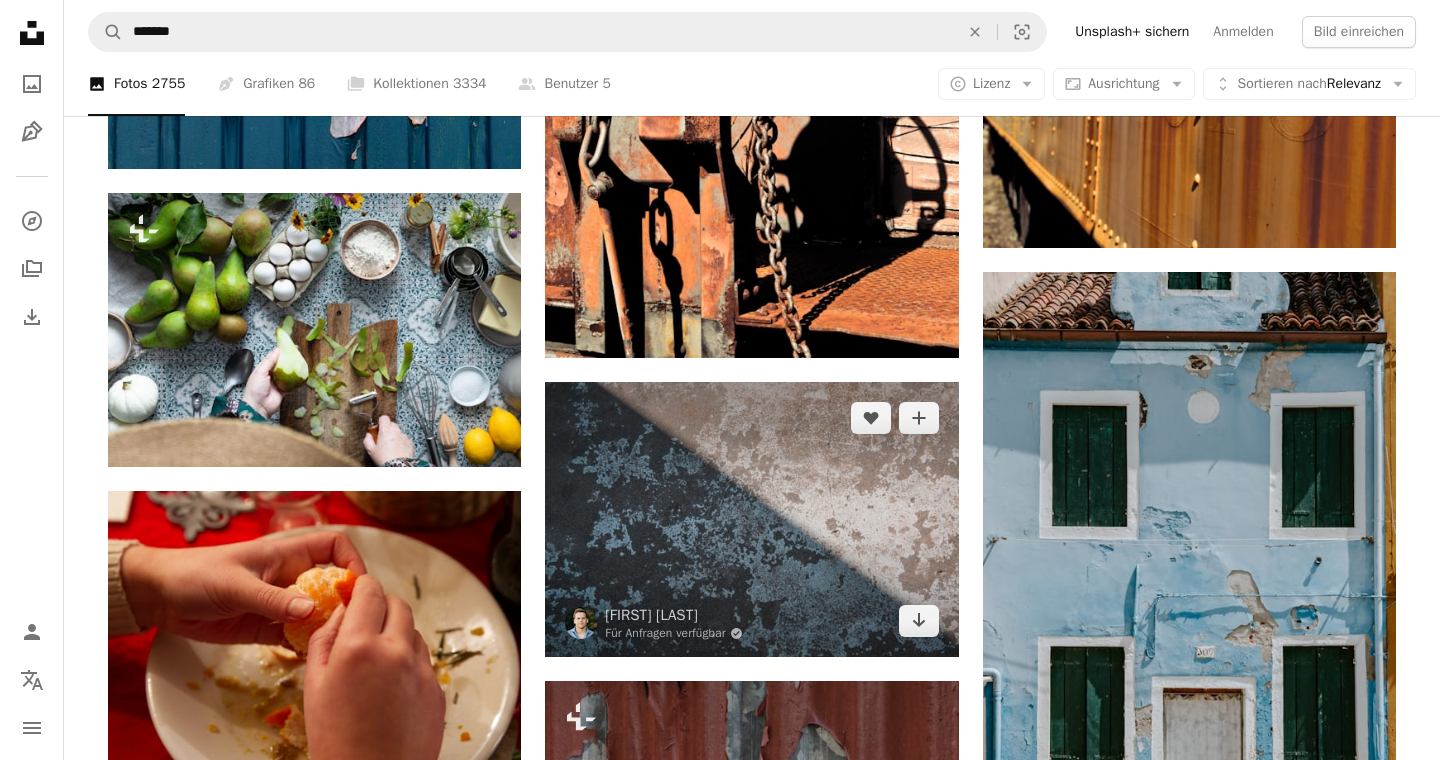 scroll, scrollTop: 3807, scrollLeft: 0, axis: vertical 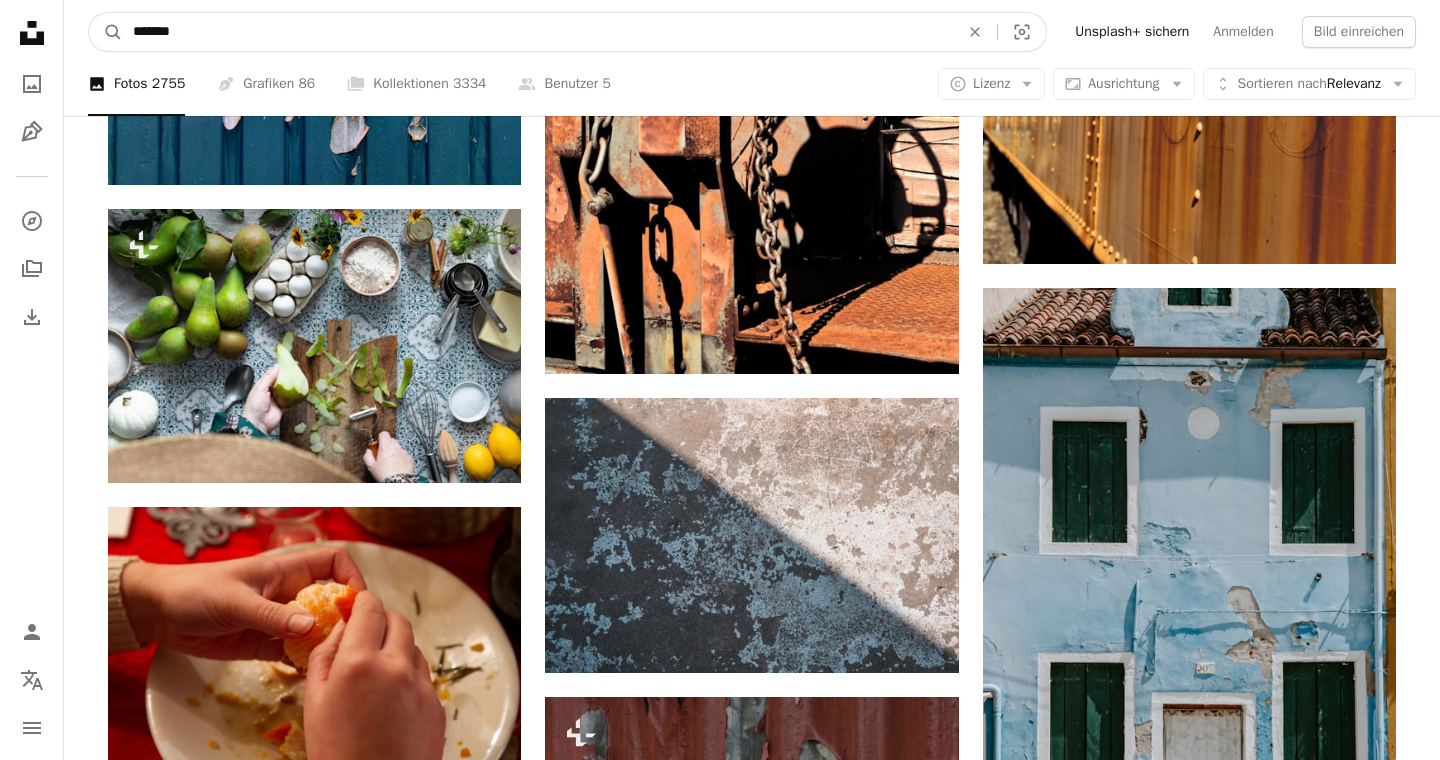 click on "*******" at bounding box center [538, 32] 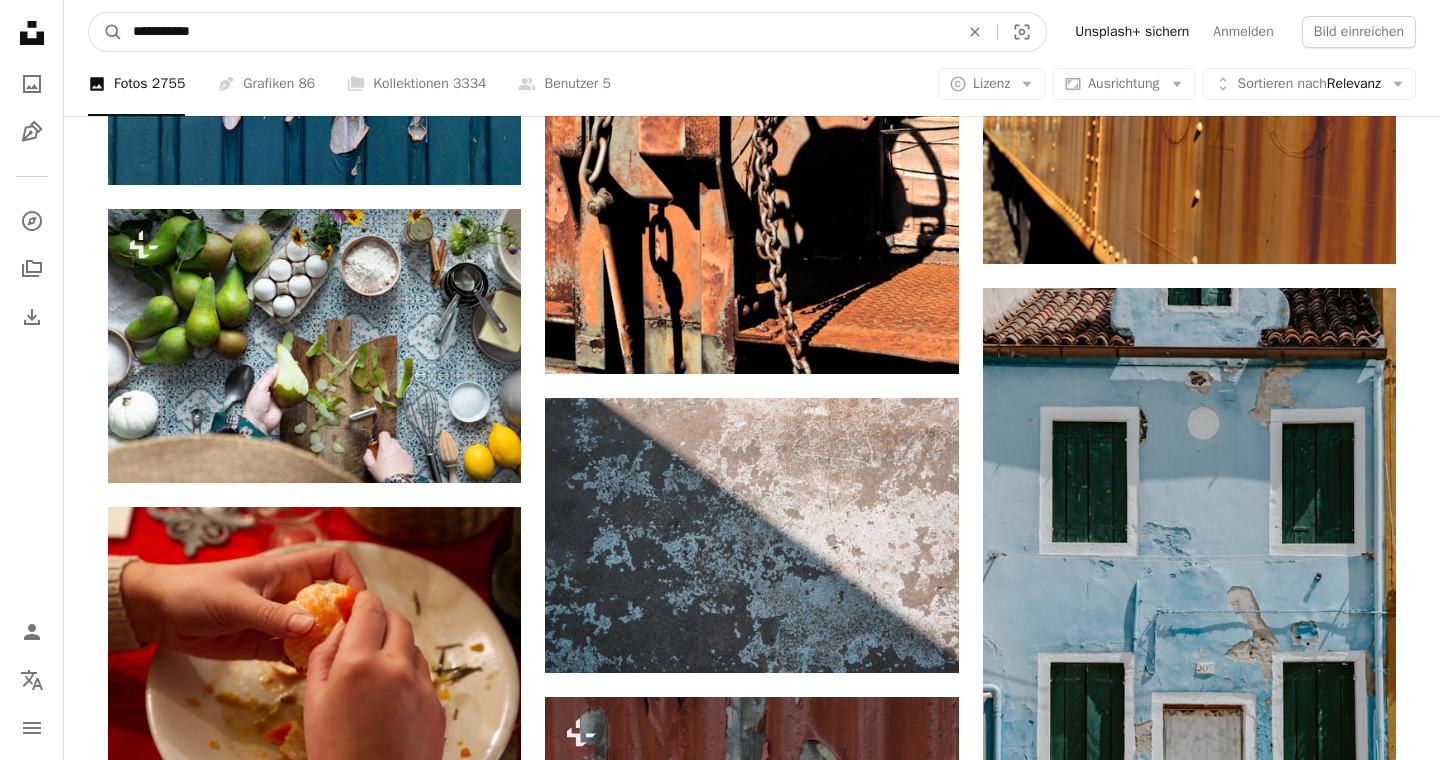 type on "**********" 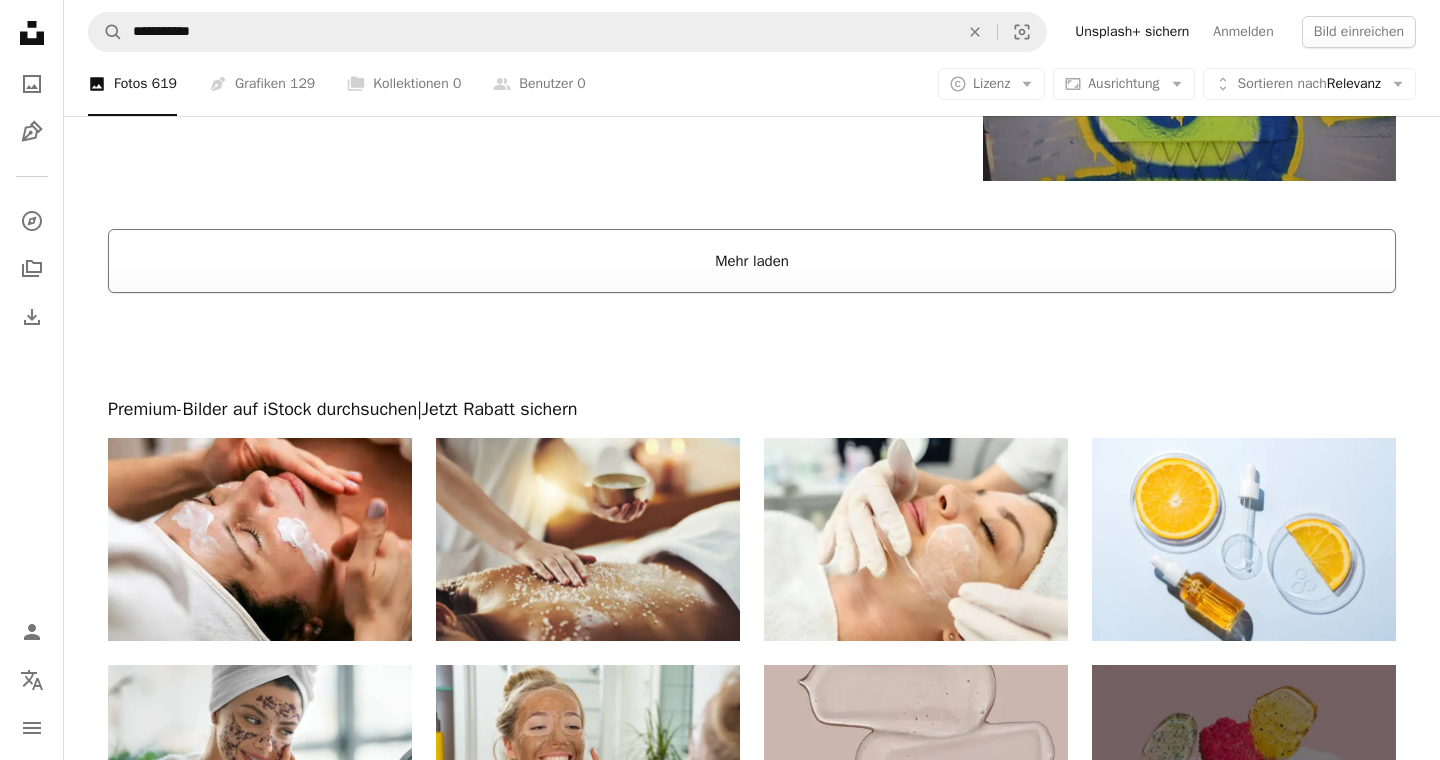 scroll, scrollTop: 3799, scrollLeft: 0, axis: vertical 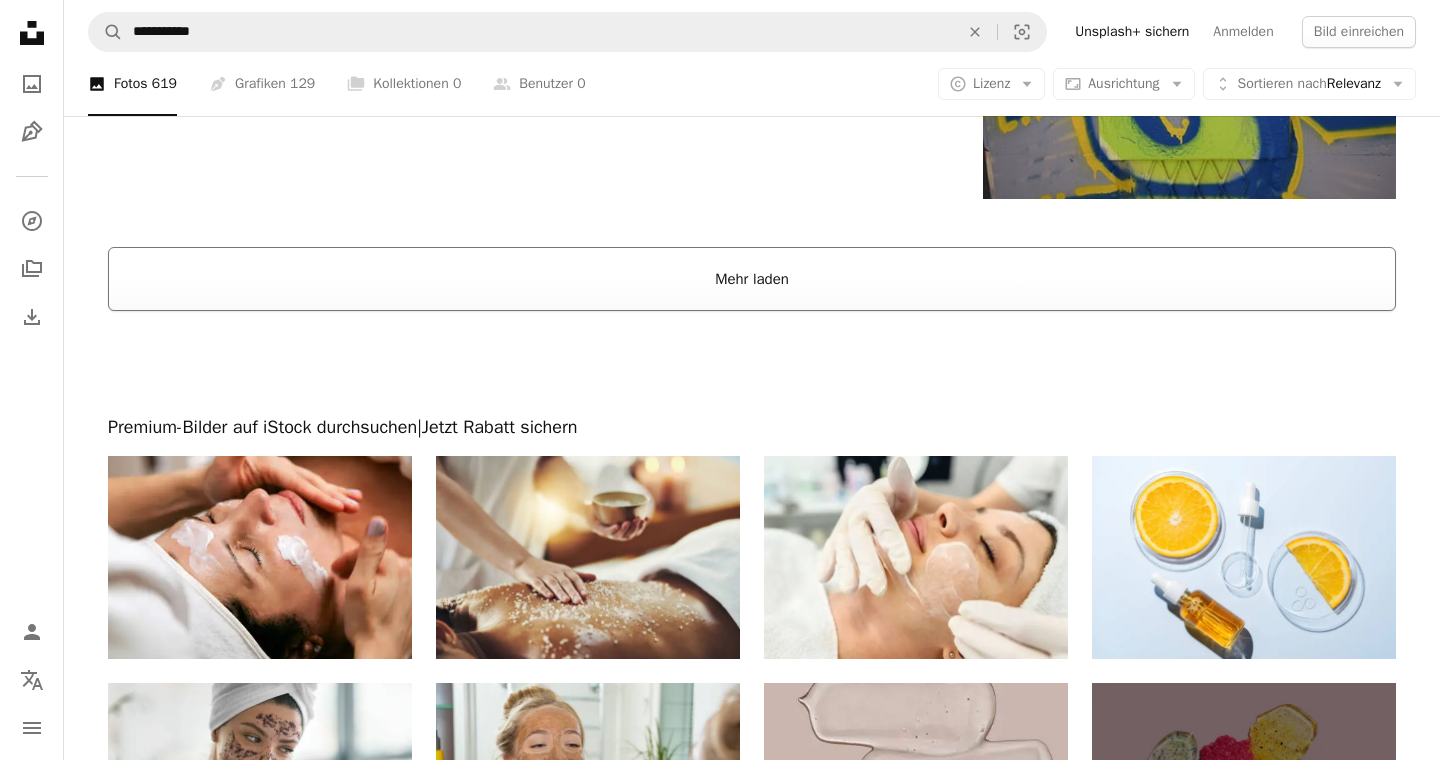 click on "Mehr laden" at bounding box center (752, 279) 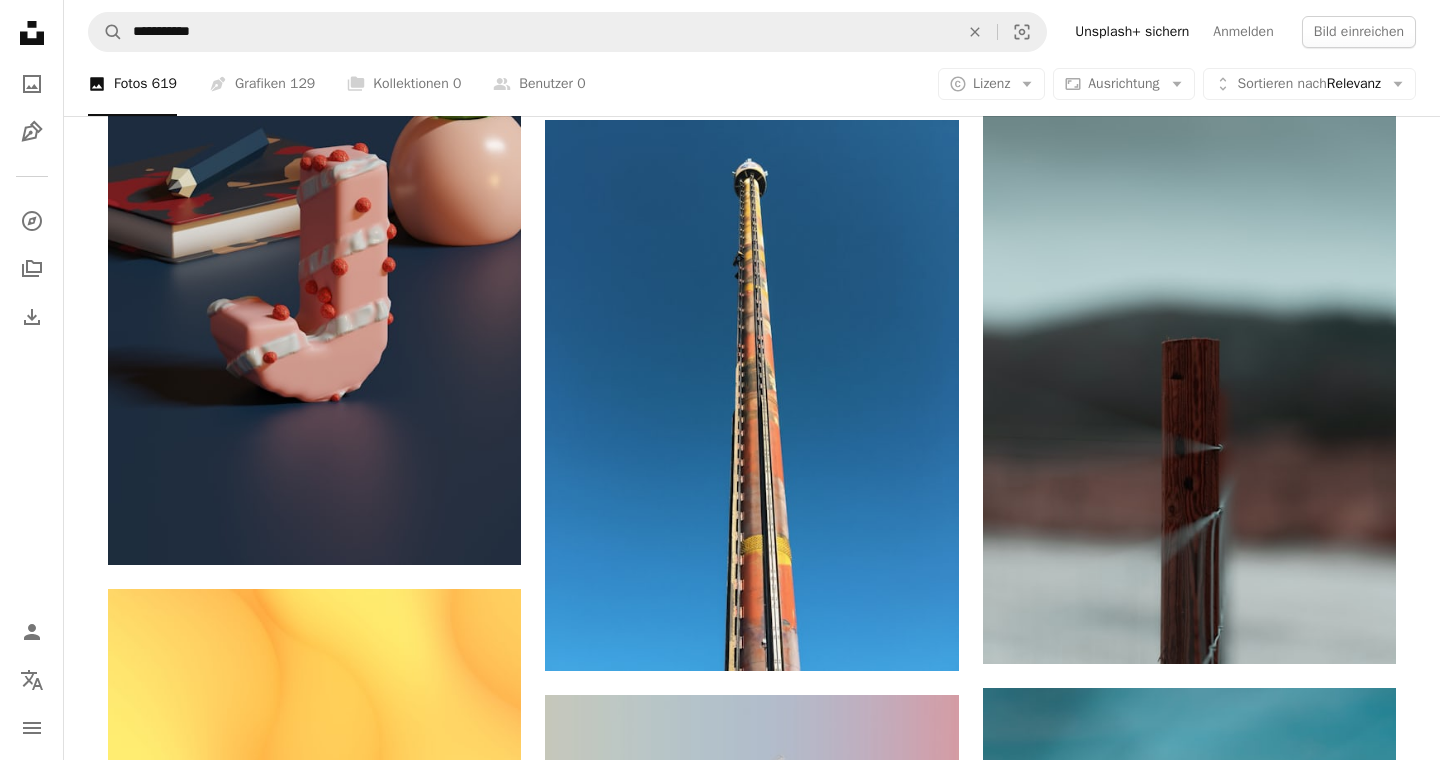 scroll, scrollTop: 13855, scrollLeft: 0, axis: vertical 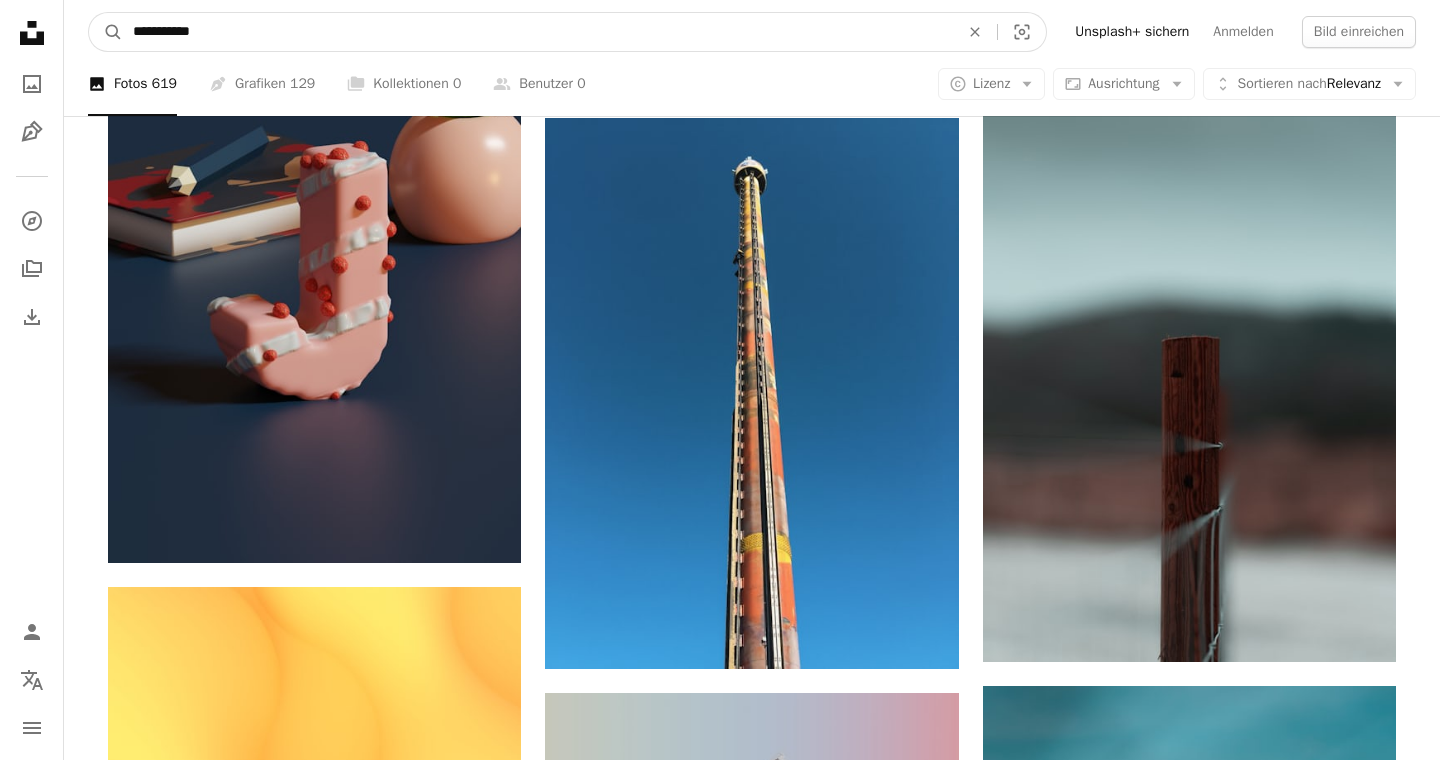 click on "**********" at bounding box center [538, 32] 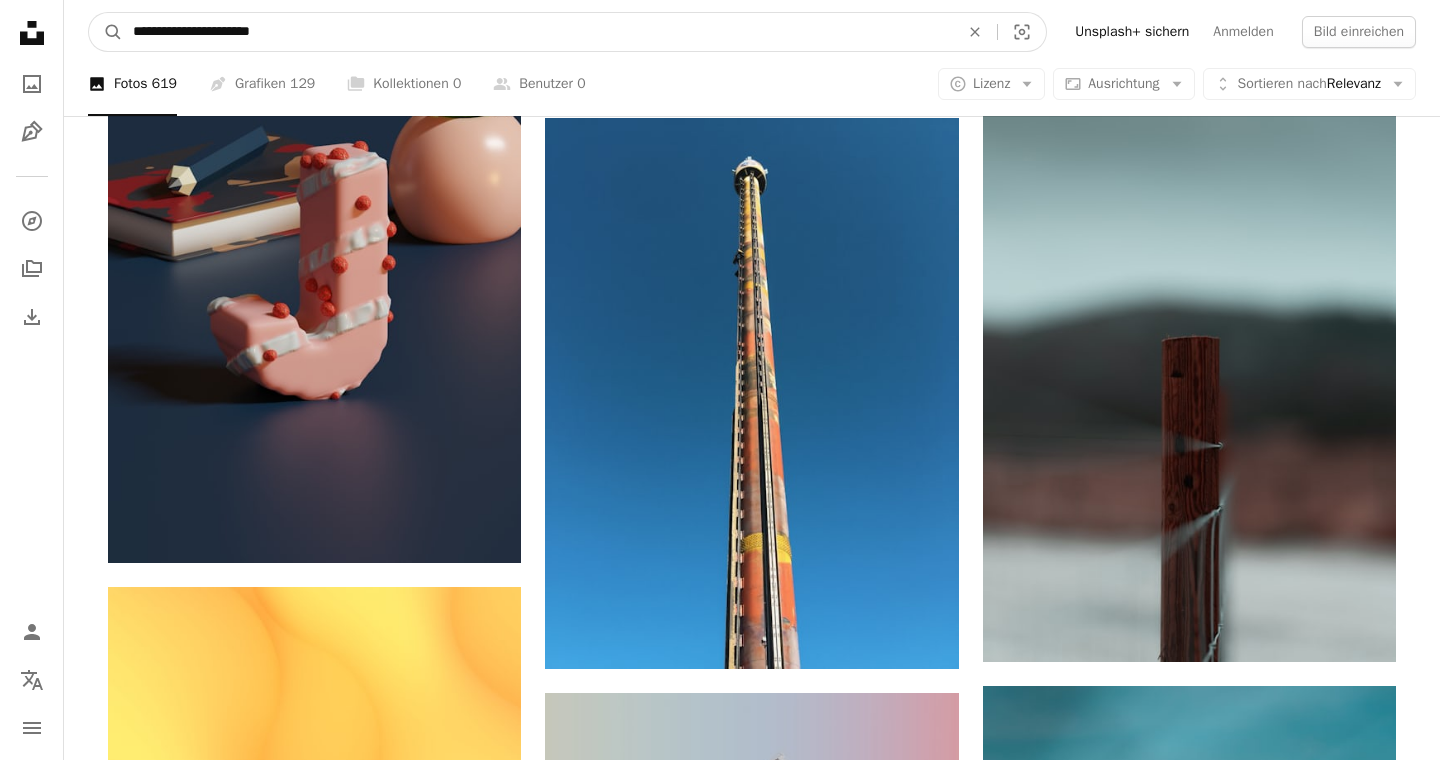 type on "**********" 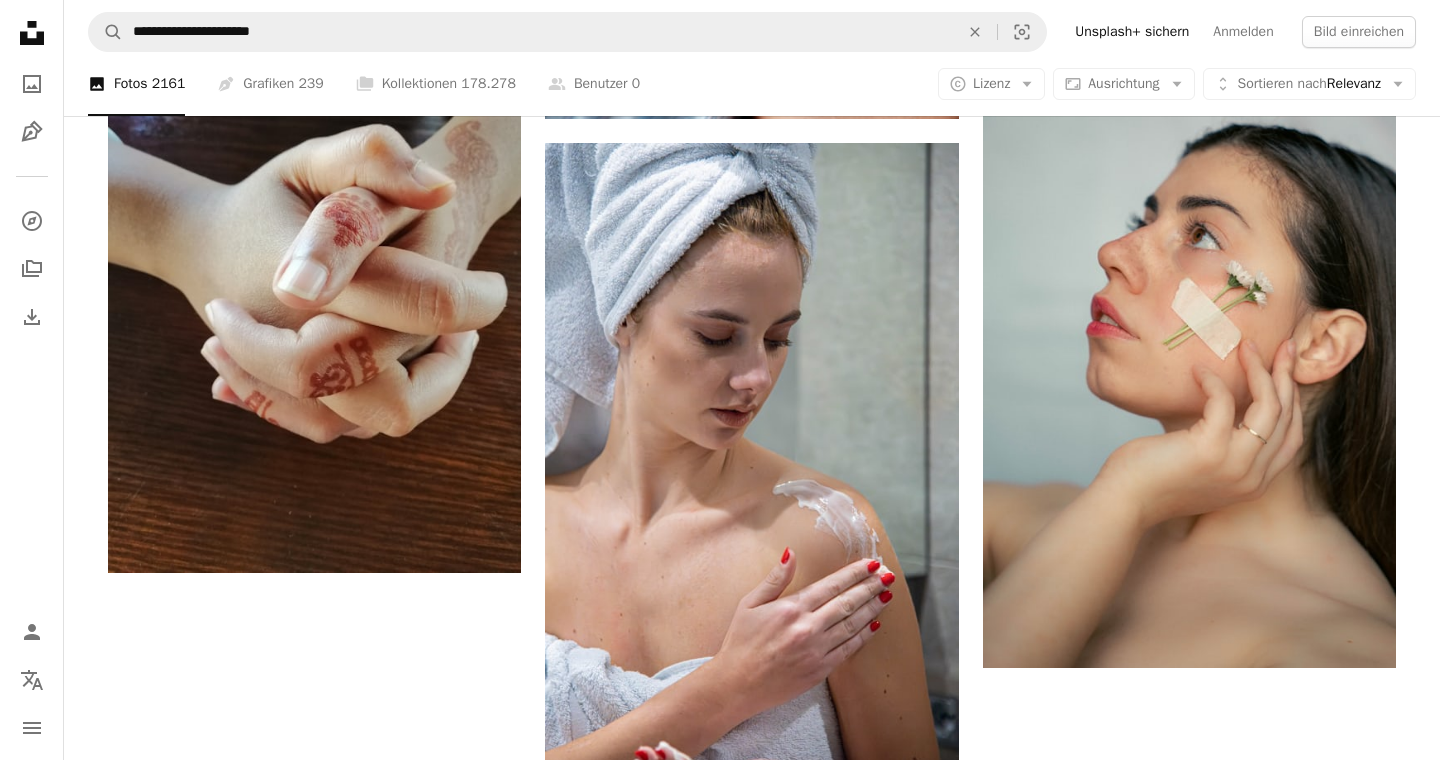 scroll, scrollTop: 3610, scrollLeft: 0, axis: vertical 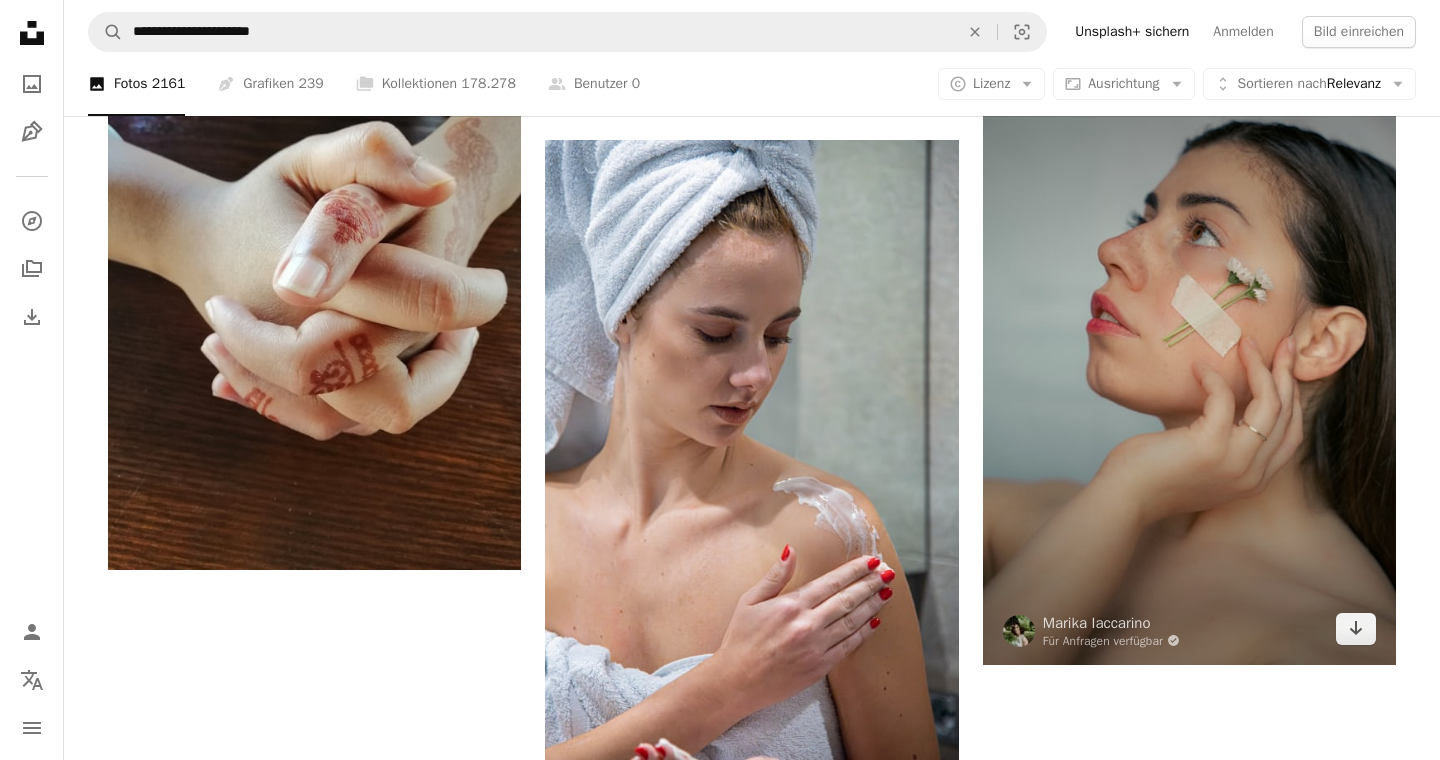 click at bounding box center (1189, 355) 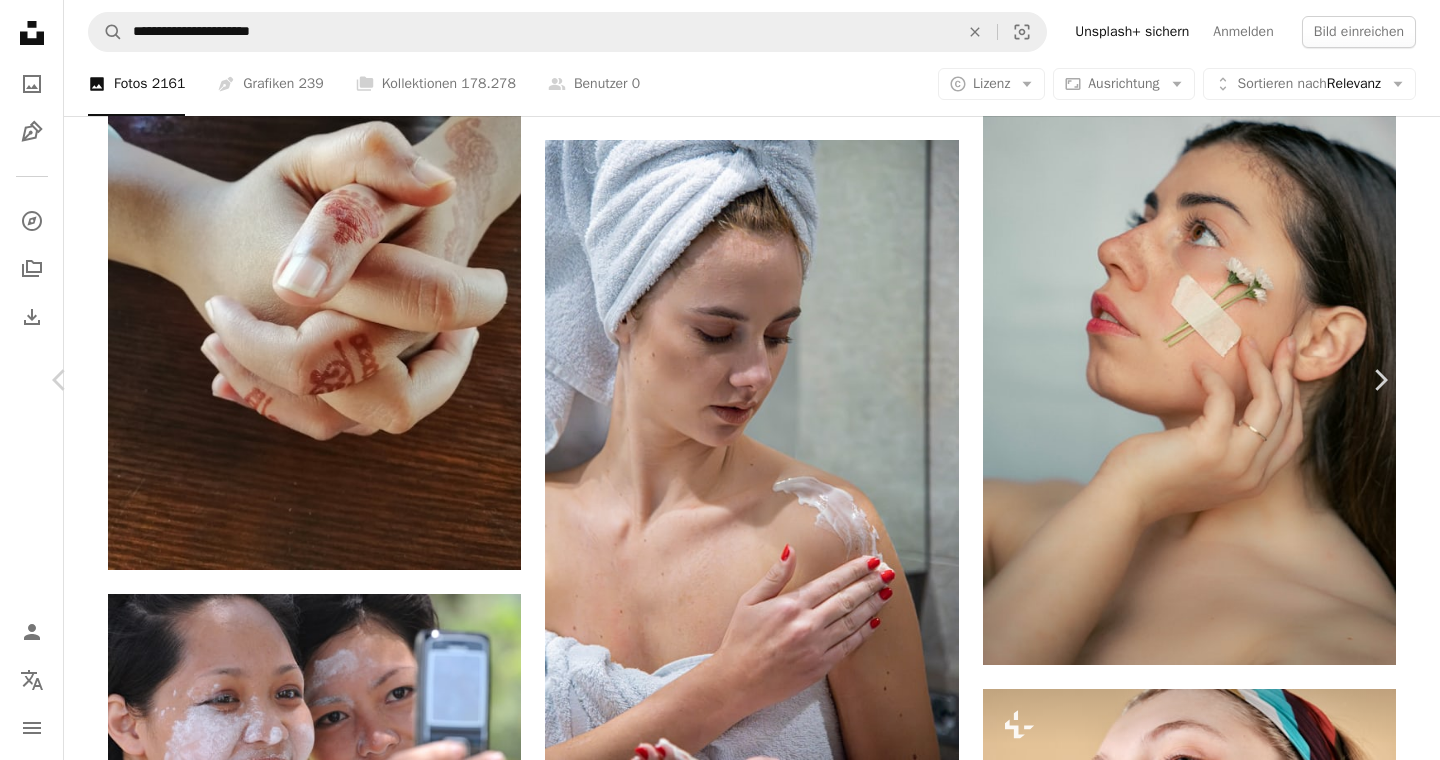 click on "An X shape Chevron left Chevron right [FIRST] [LAST] Für Anfragen verfügbar A checkmark inside of a circle A heart A plus sign Kostenlos herunterladen Chevron down Zoom in Aufrufe 45.388 Downloads 239 A forward-right arrow Teilen Info icon Info More Actions Calendar outlined Veröffentlicht am [DATE] Camera SONY, ILCE-7M3 Safety Kostenlos zu verwenden im Rahmen der Unsplash Lizenz frau Porträt Gesicht Weiblich Erwachsene Fotografie Hand Kopf Finger Hals Hintergrundmotive Ähnliche Premium-Bilder auf iStock durchsuchen | 20 % Rabatt mit Aktionscode UNSPLASH20 Mehr auf iStock anzeigen ↗ Ähnliche Bilder A heart A plus sign [FIRST] Arrow pointing down A heart A plus sign [FIRST] [LAST] Für Anfragen verfügbar A checkmark inside of a circle Arrow pointing down A heart Für" at bounding box center (720, 5847) 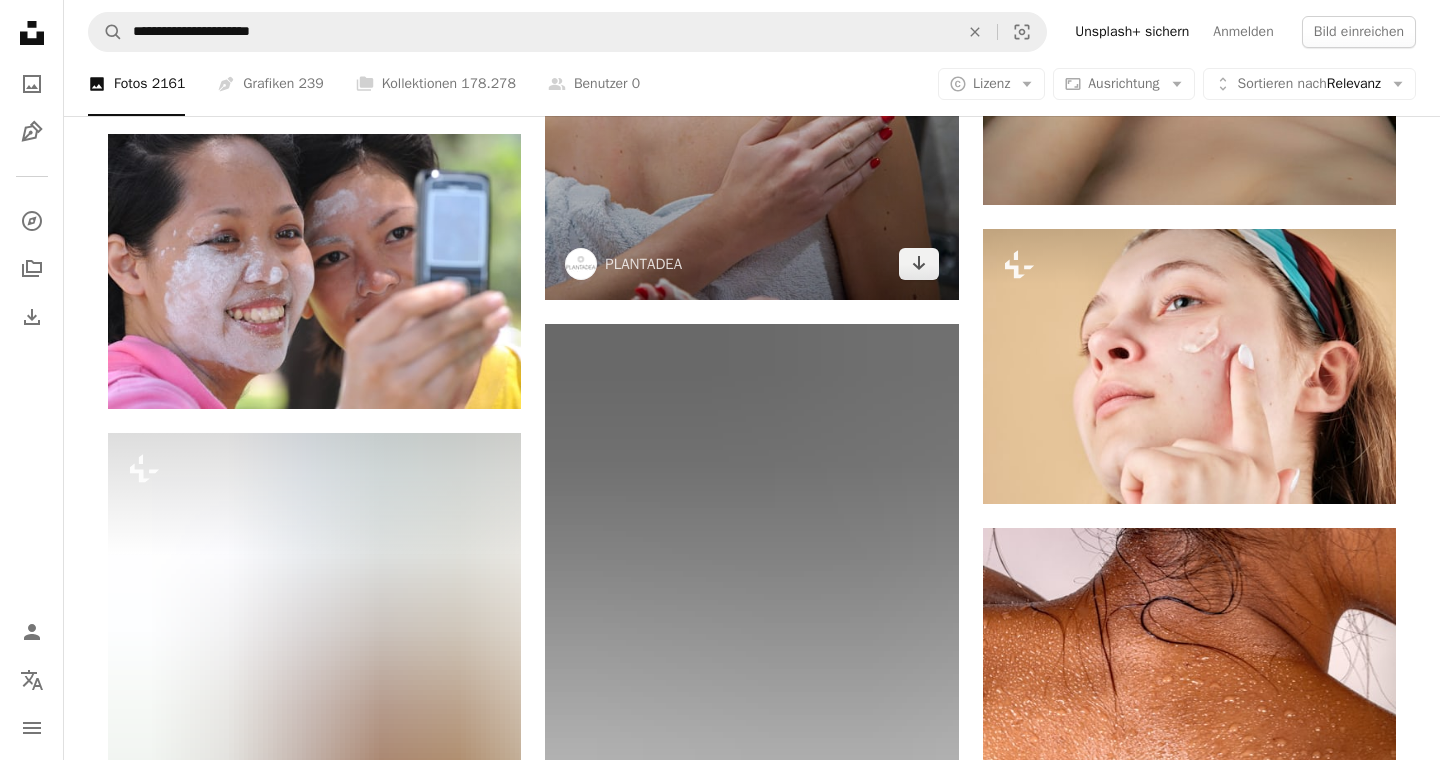 scroll, scrollTop: 4088, scrollLeft: 0, axis: vertical 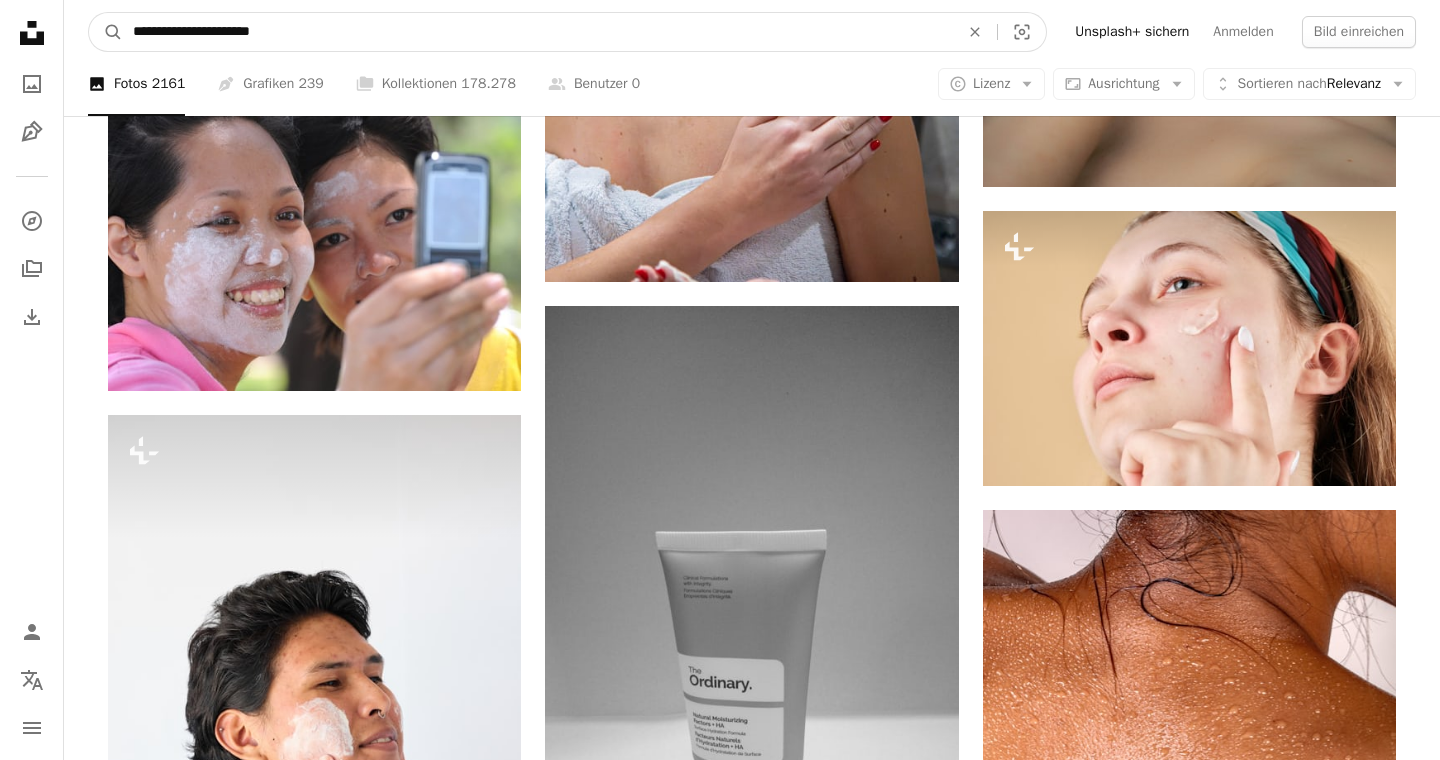 click on "**********" at bounding box center [538, 32] 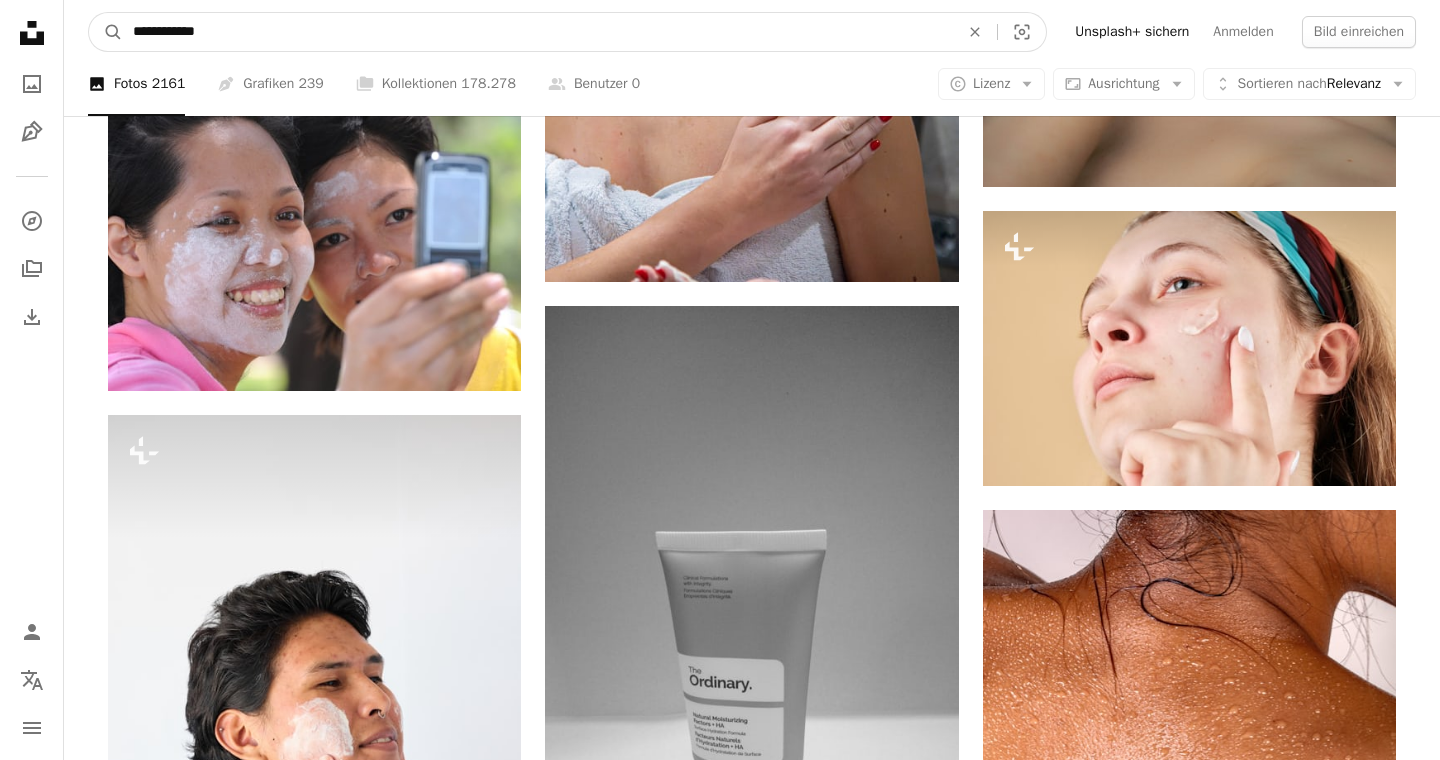 type on "**********" 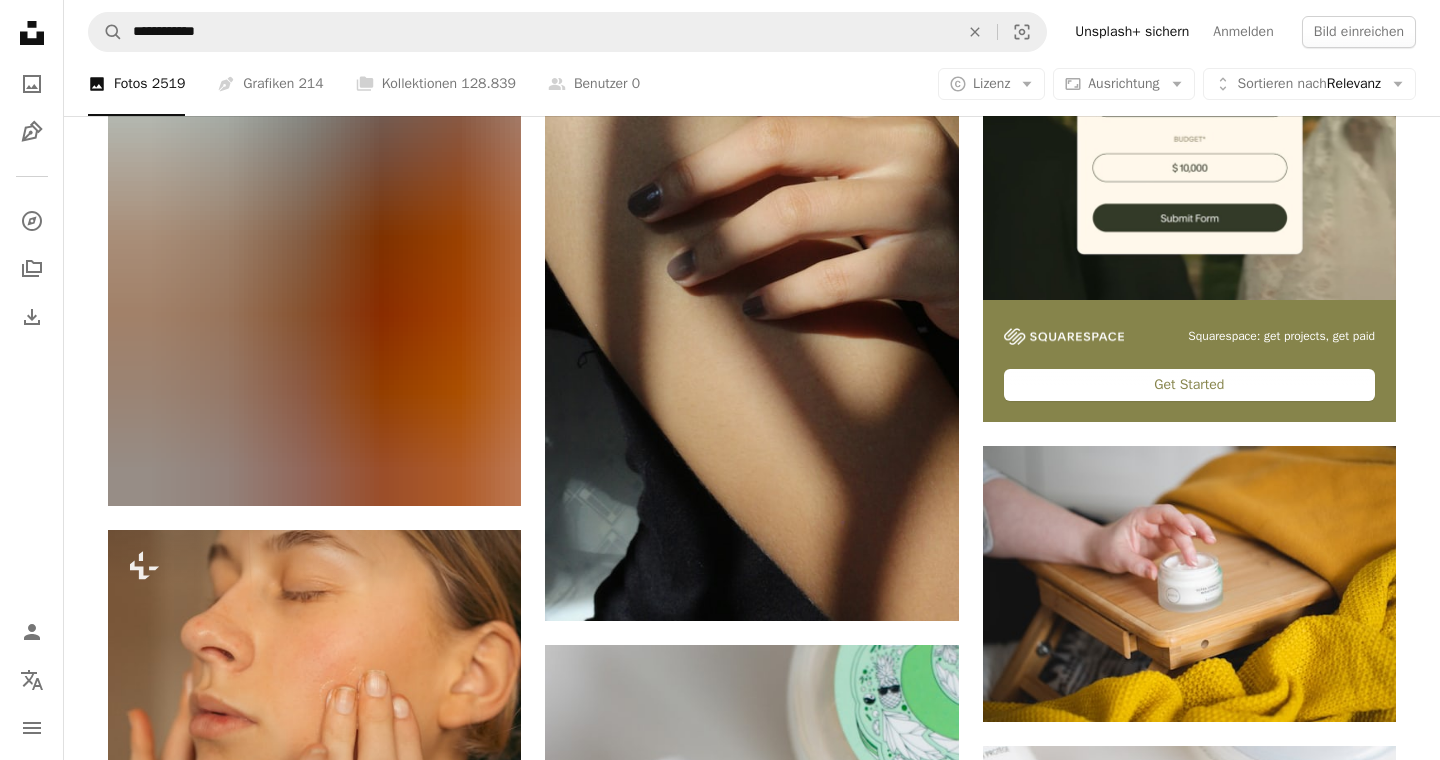 scroll, scrollTop: 619, scrollLeft: 0, axis: vertical 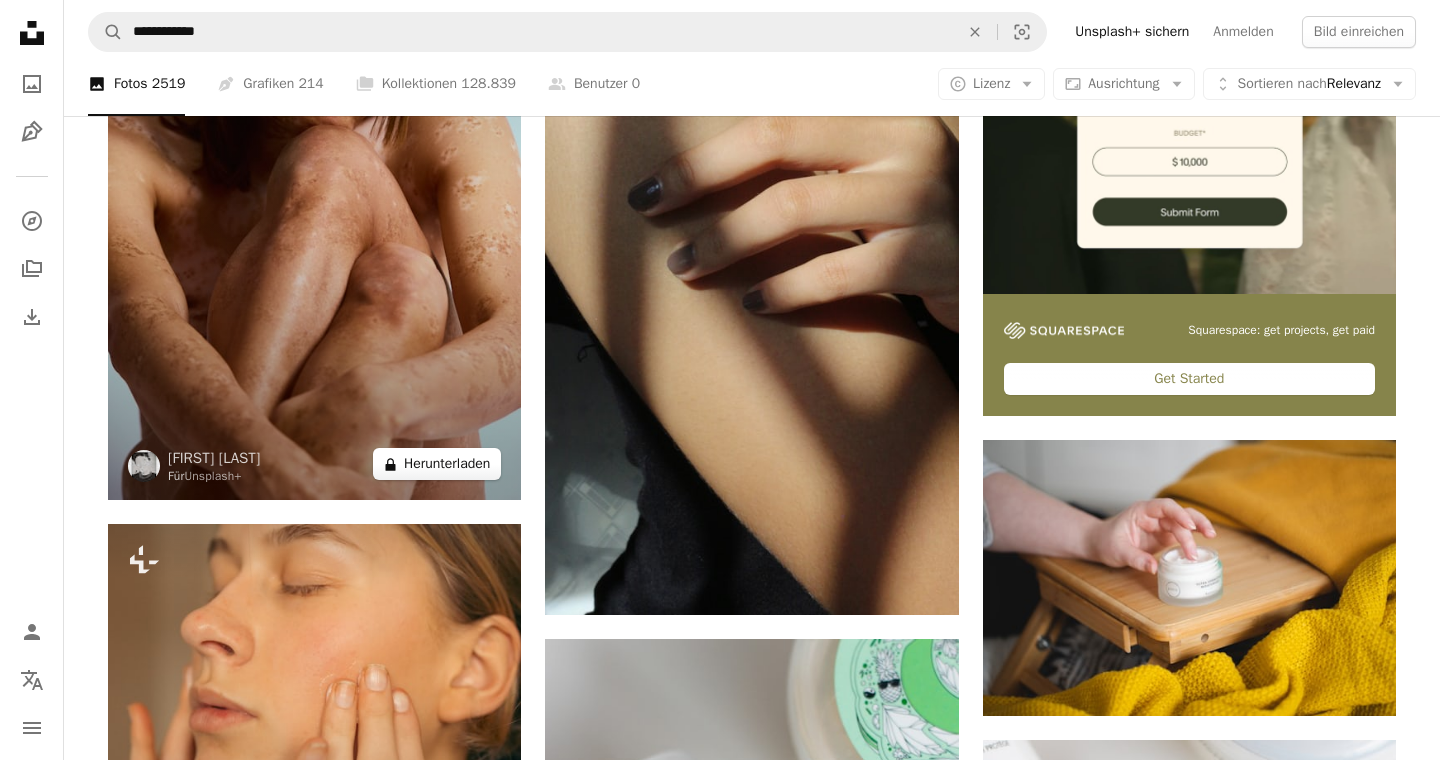 click on "A lock Herunterladen" at bounding box center (437, 464) 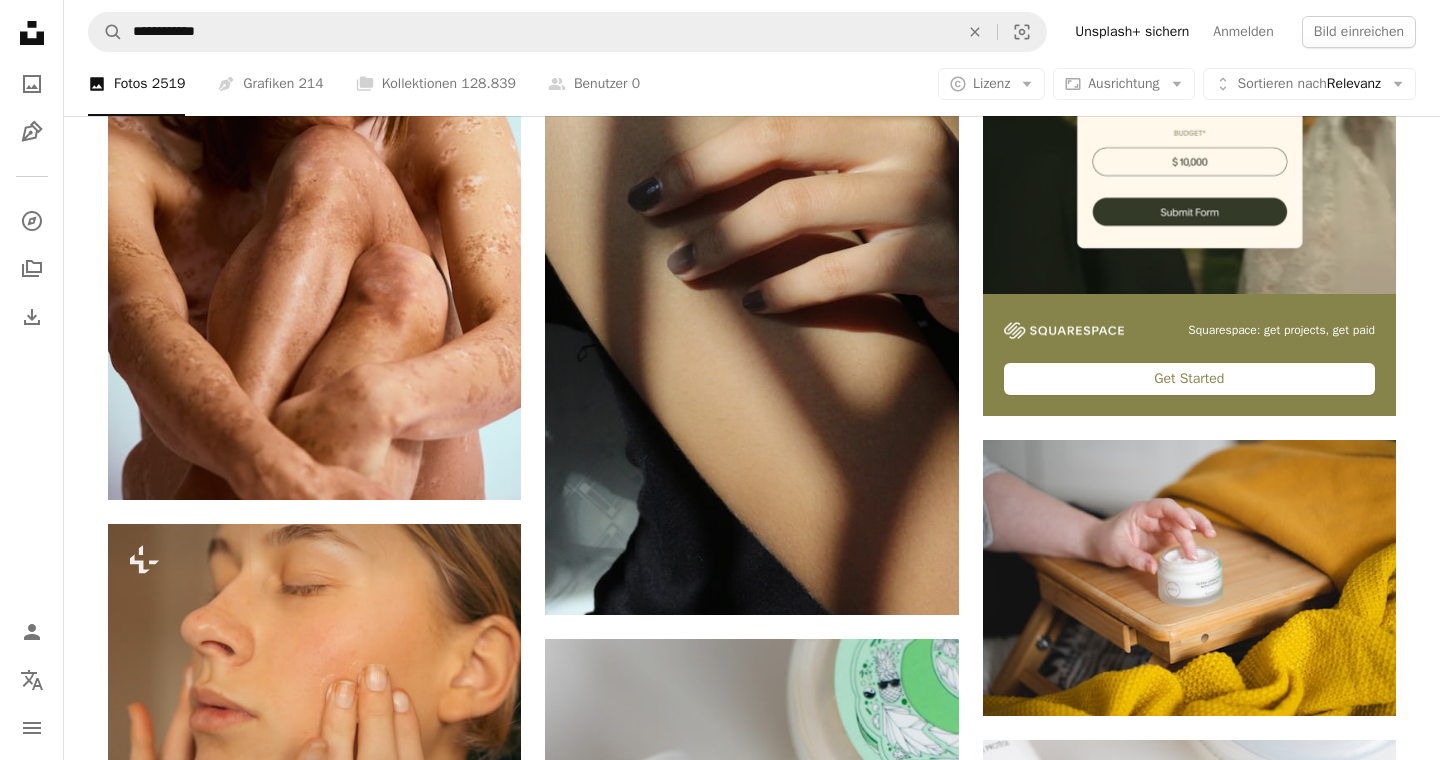 click on "An X shape Gebrauchsfertige Premium-Bilder. Profitieren Sie von unbegrenztem Zugang. A plus sign Monatlich neue Inhalte nur für Mitglieder A plus sign Beliebig viele lizenzfreie Downloads A plus sign Grafiken  Neu A plus sign Verbesserter Rechtsschutz jährlich 62 %  Rabatt monatlich 16 €   6 € EUR pro Monat * Unsplash+  sichern * Bei Zahlung pro Jahr, im Voraus in Rechnung gestellt  72 € Zuzüglich der jeweiligen MwSt. Automatische Erneuerung. Sie können jederzeit kündigen." at bounding box center (720, 5049) 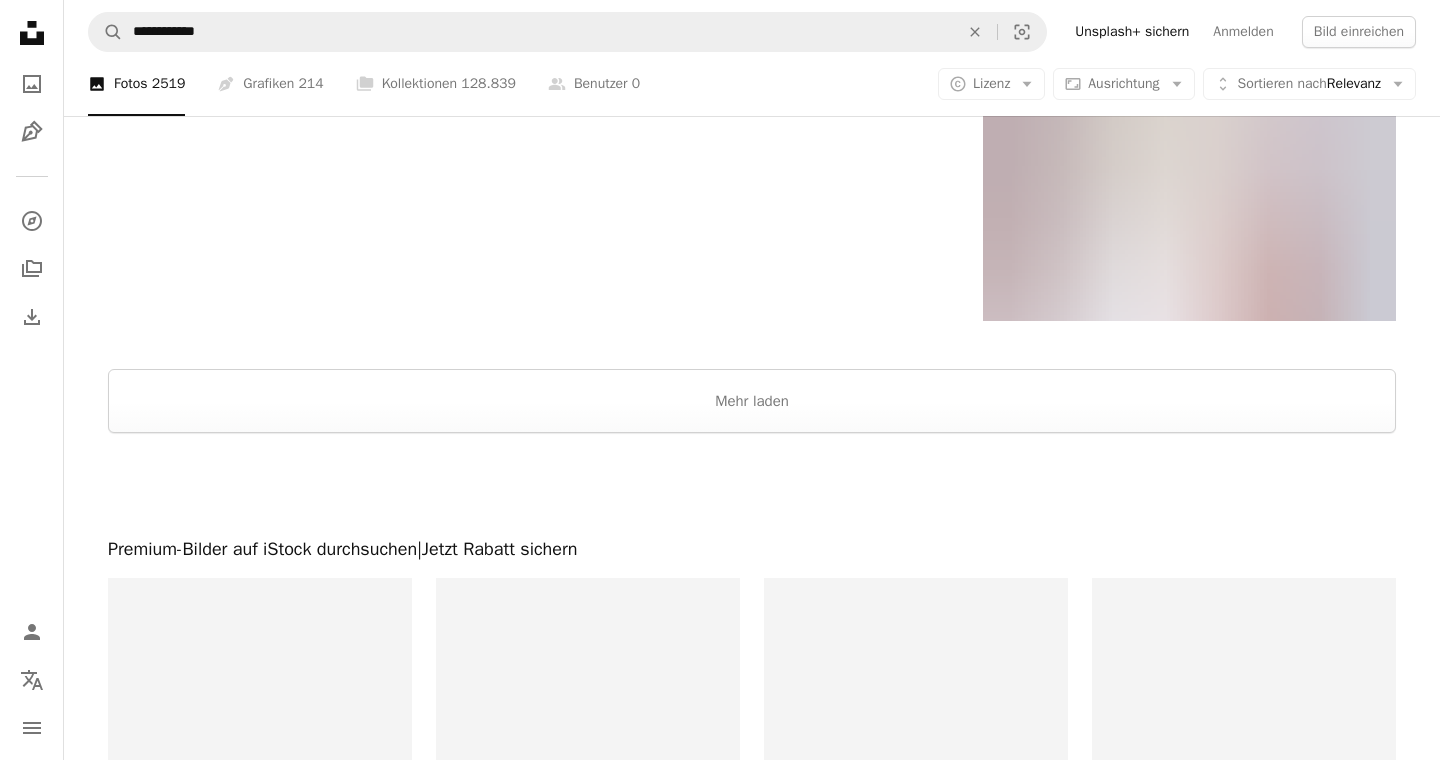 scroll, scrollTop: 4048, scrollLeft: 0, axis: vertical 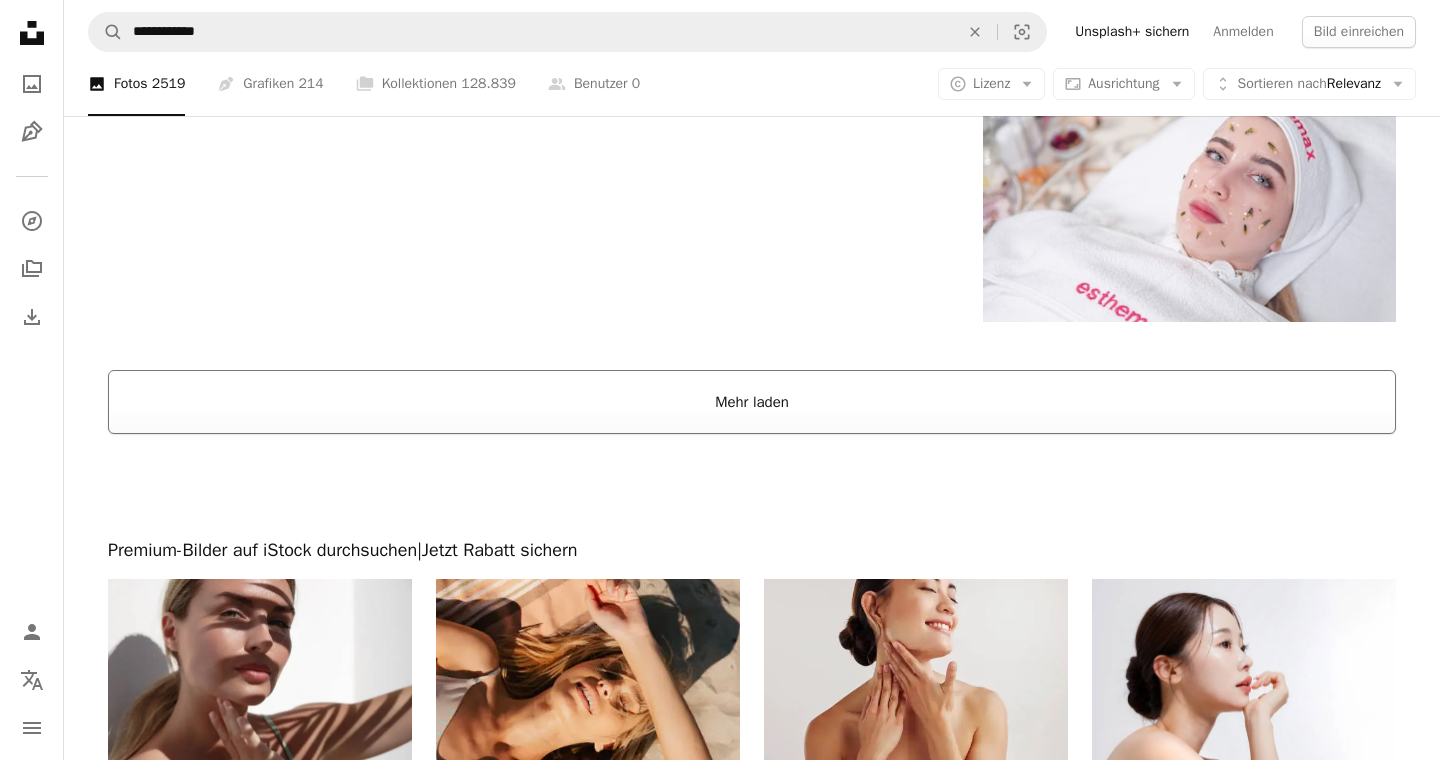 click on "Mehr laden" at bounding box center [752, 402] 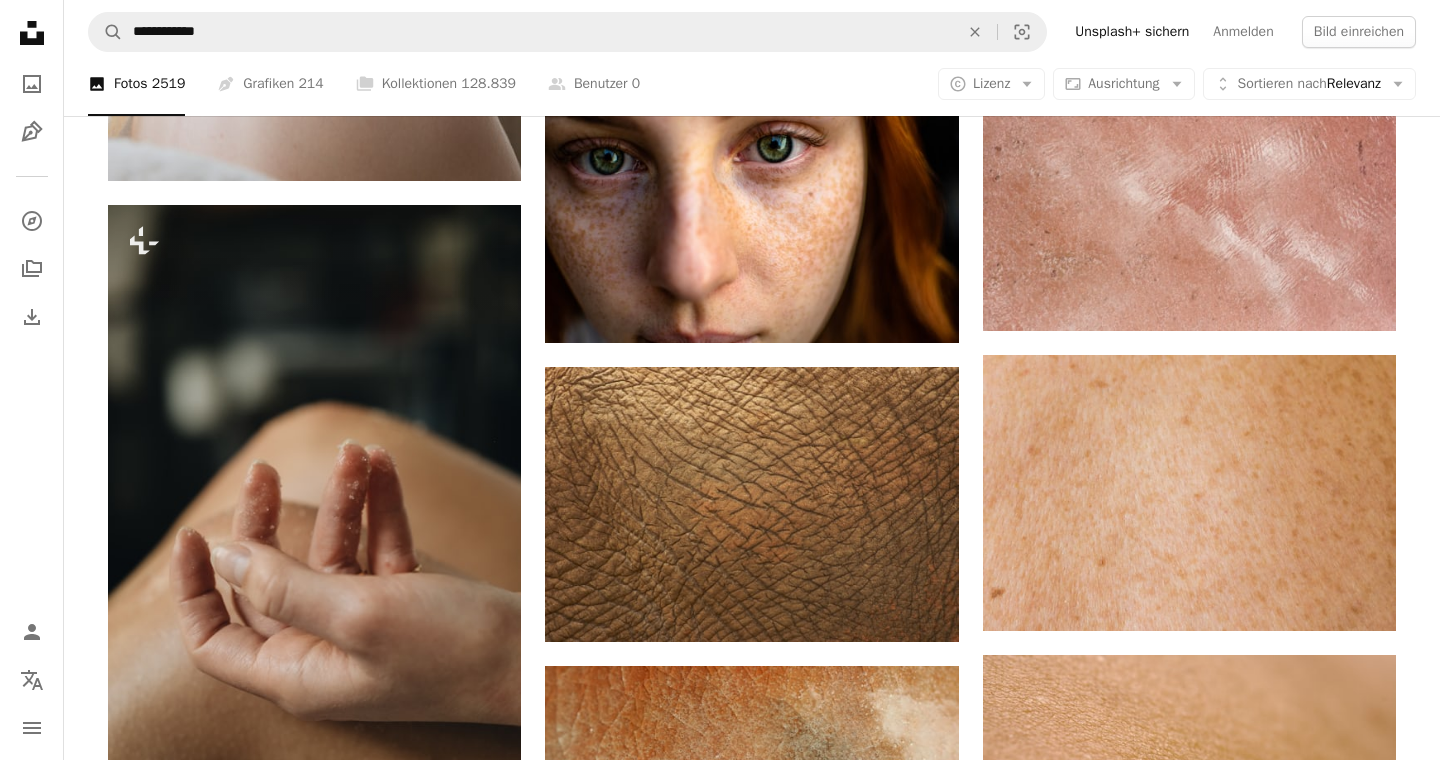scroll, scrollTop: 21579, scrollLeft: 0, axis: vertical 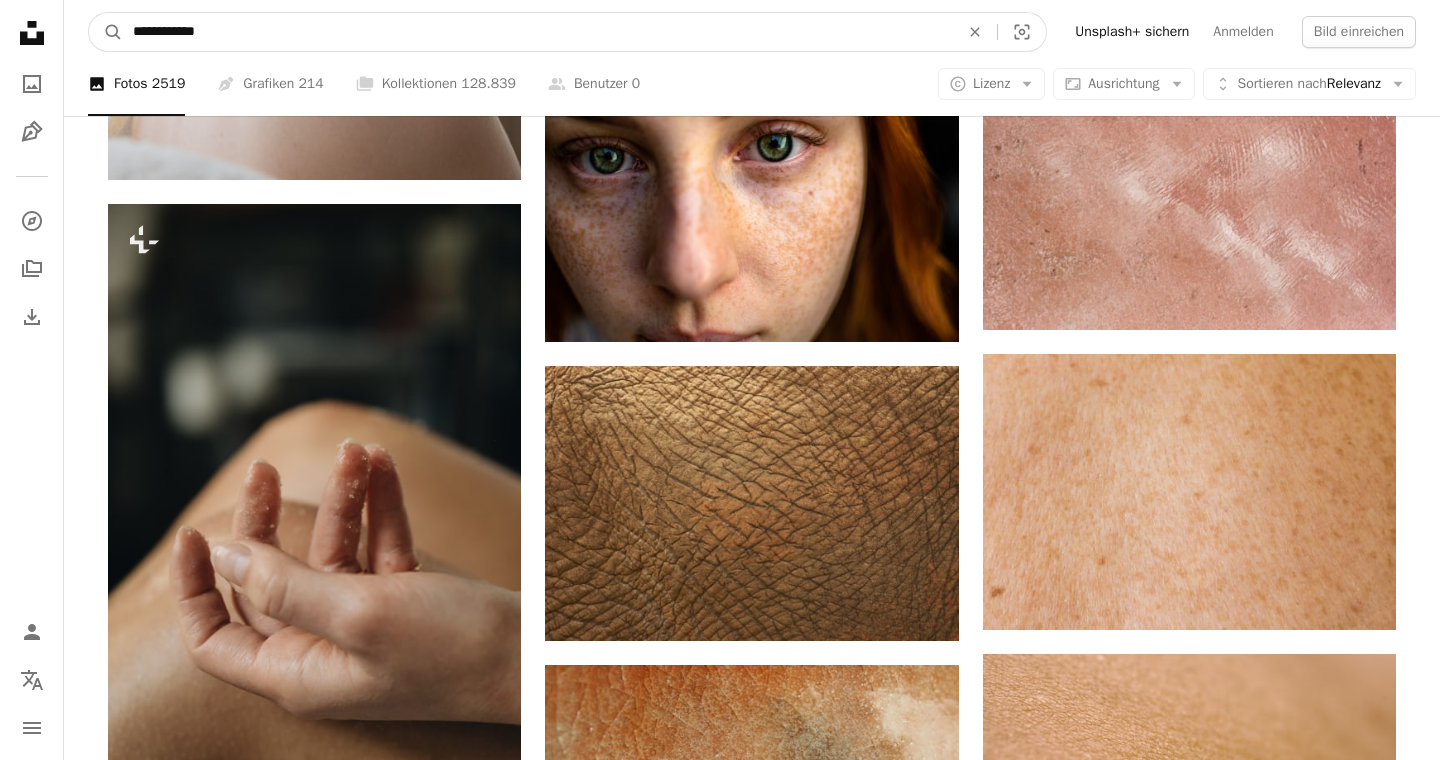 click on "**********" at bounding box center (538, 32) 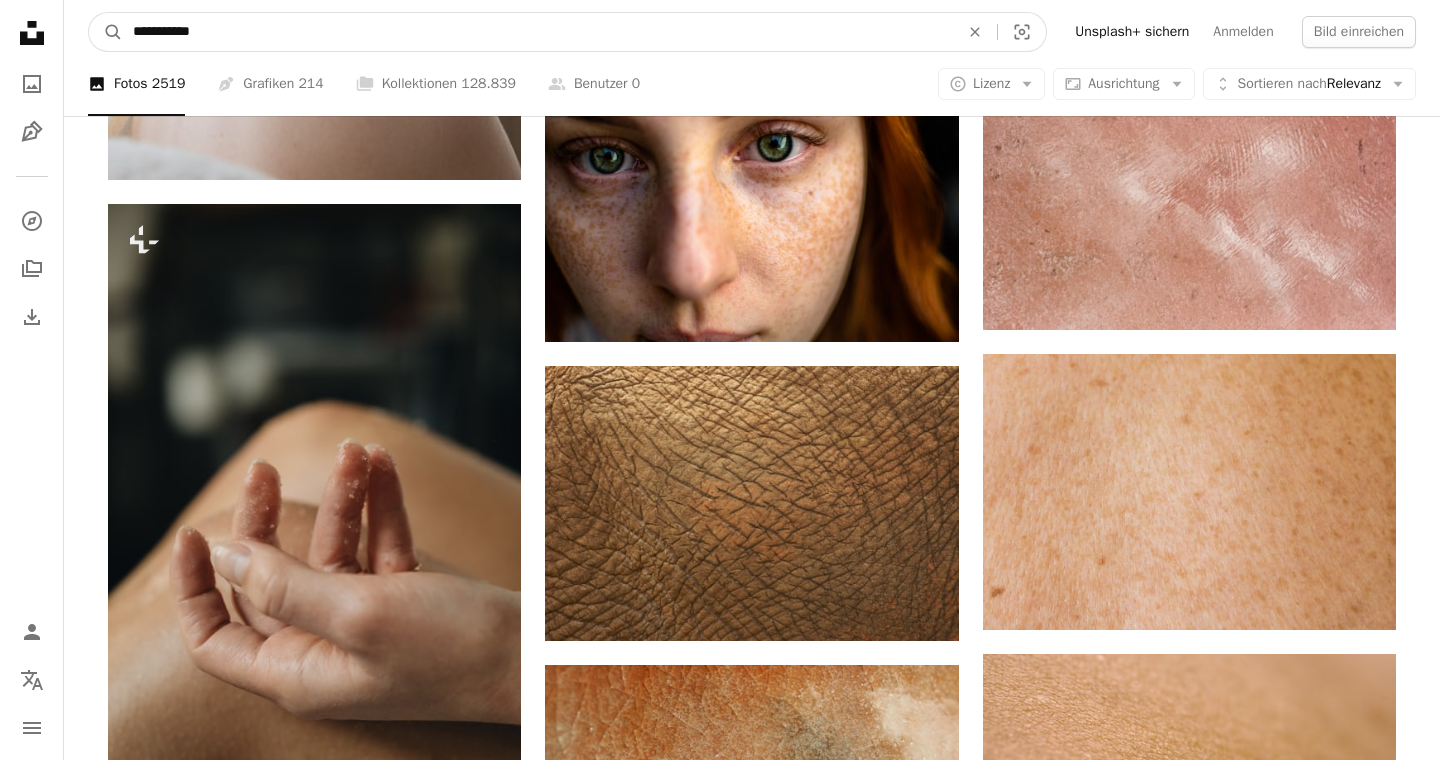 type on "**********" 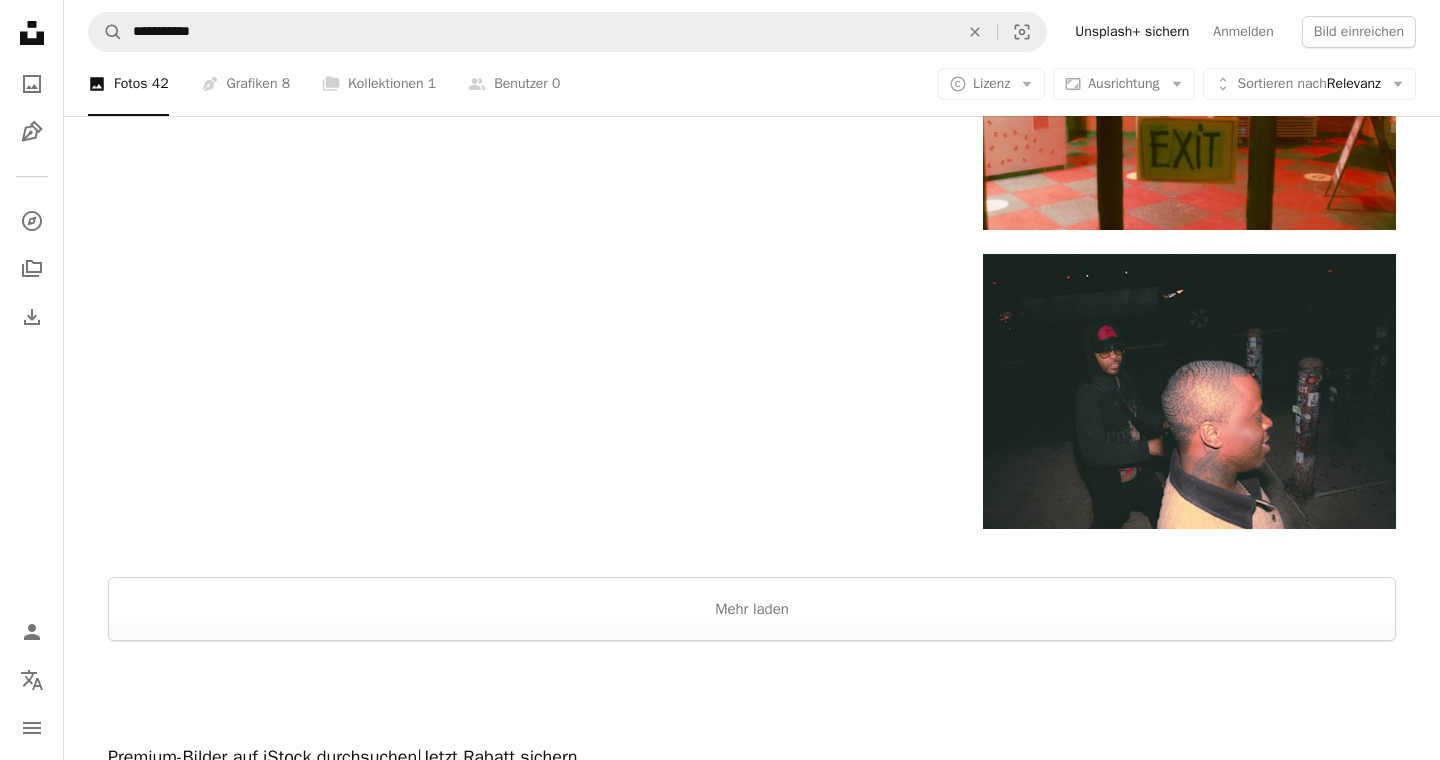 scroll, scrollTop: 3502, scrollLeft: 0, axis: vertical 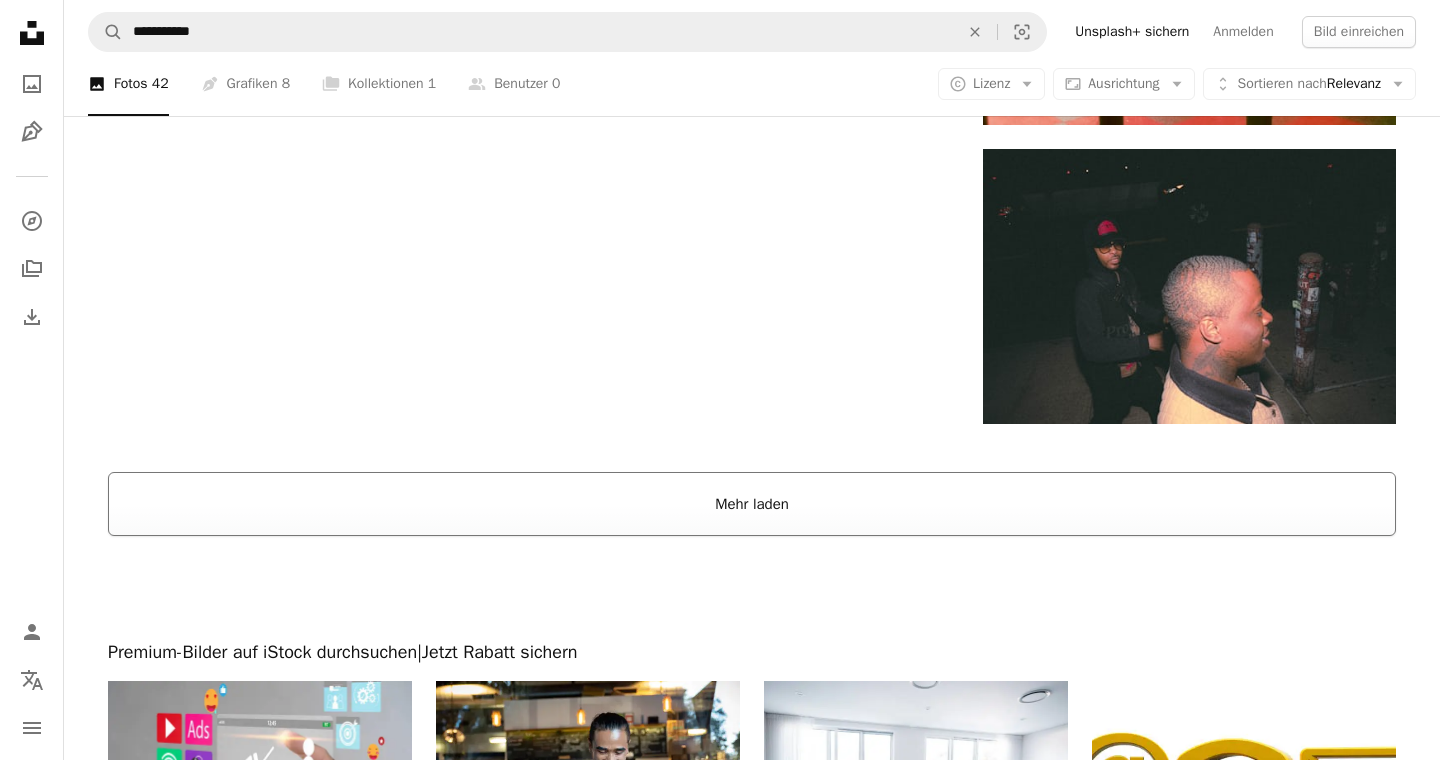 click on "Mehr laden" at bounding box center [752, 504] 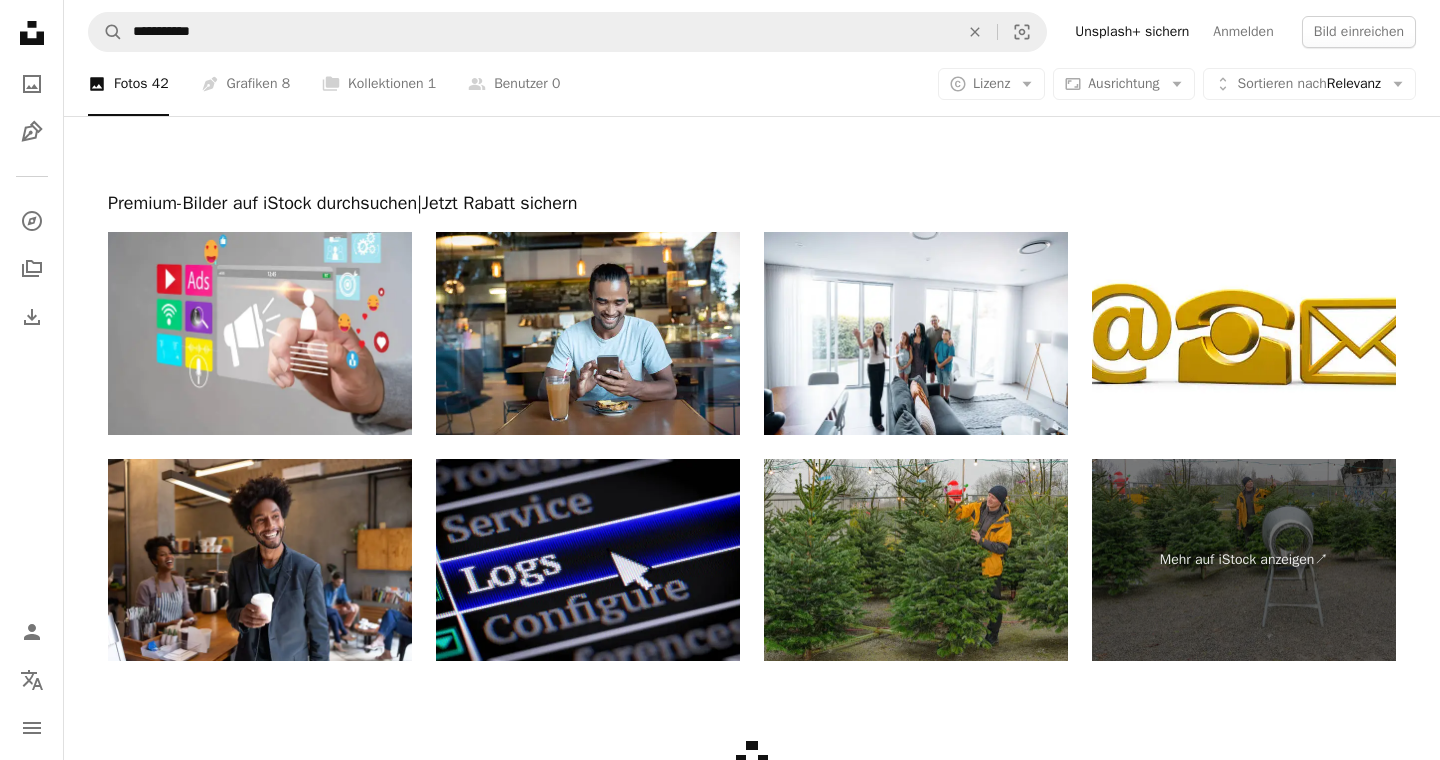 scroll, scrollTop: 7003, scrollLeft: 0, axis: vertical 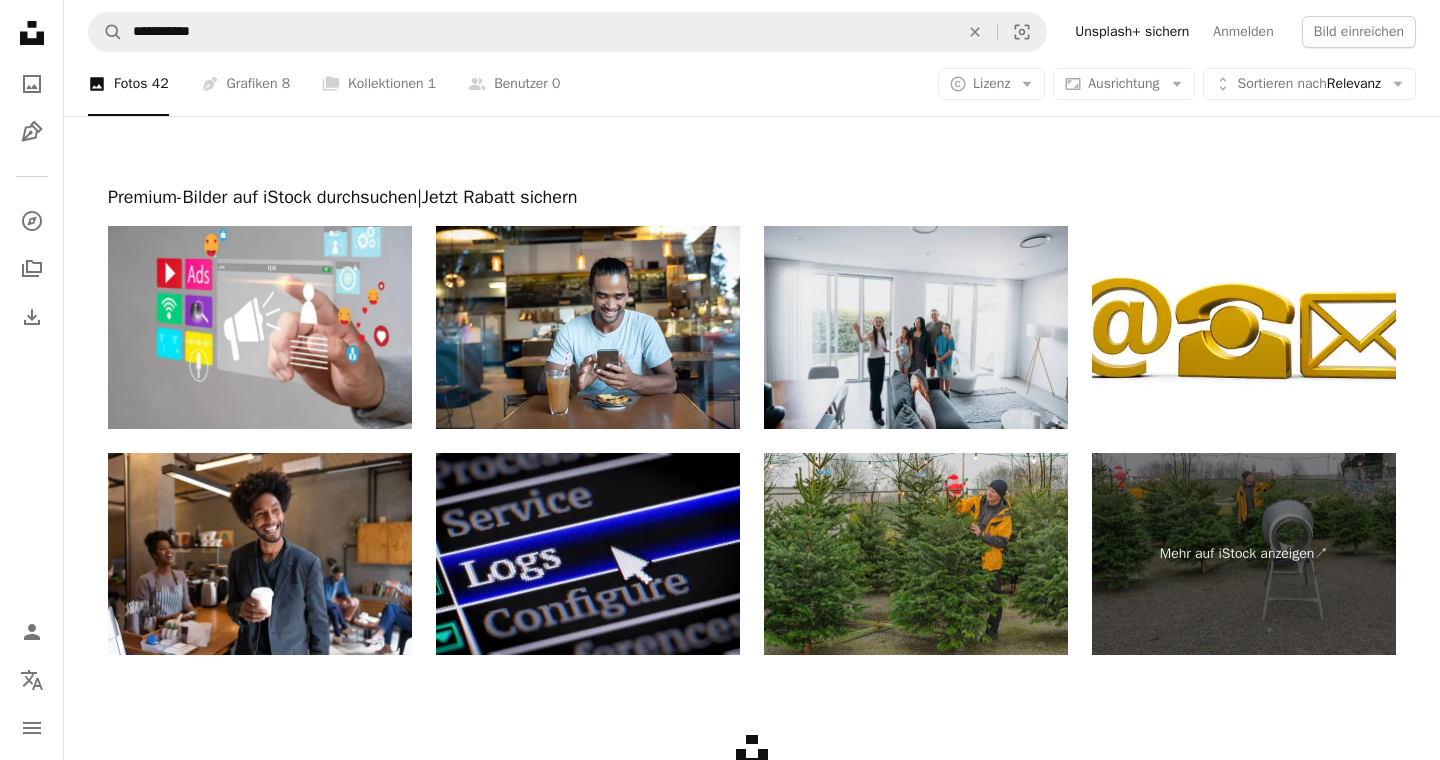 click at bounding box center (916, 327) 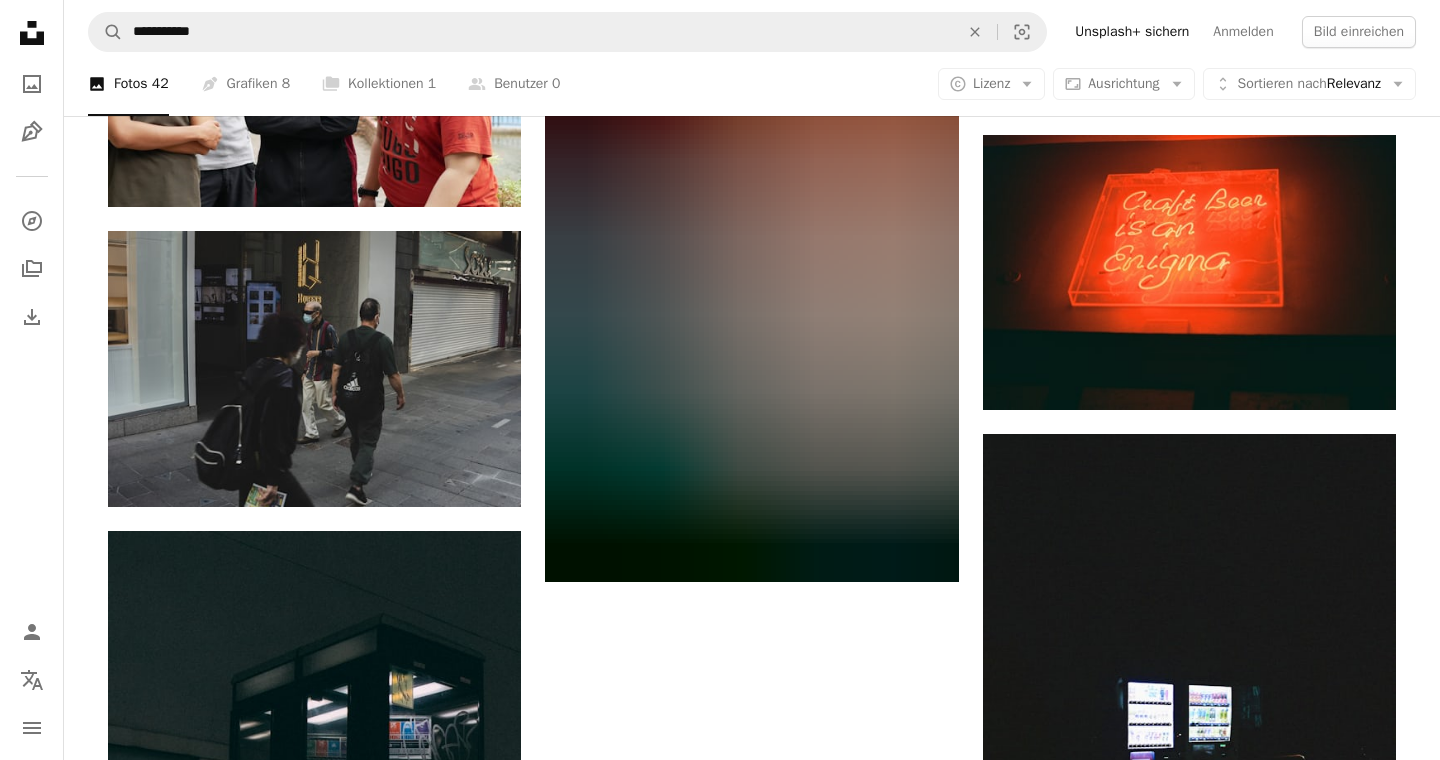 scroll, scrollTop: 5867, scrollLeft: 0, axis: vertical 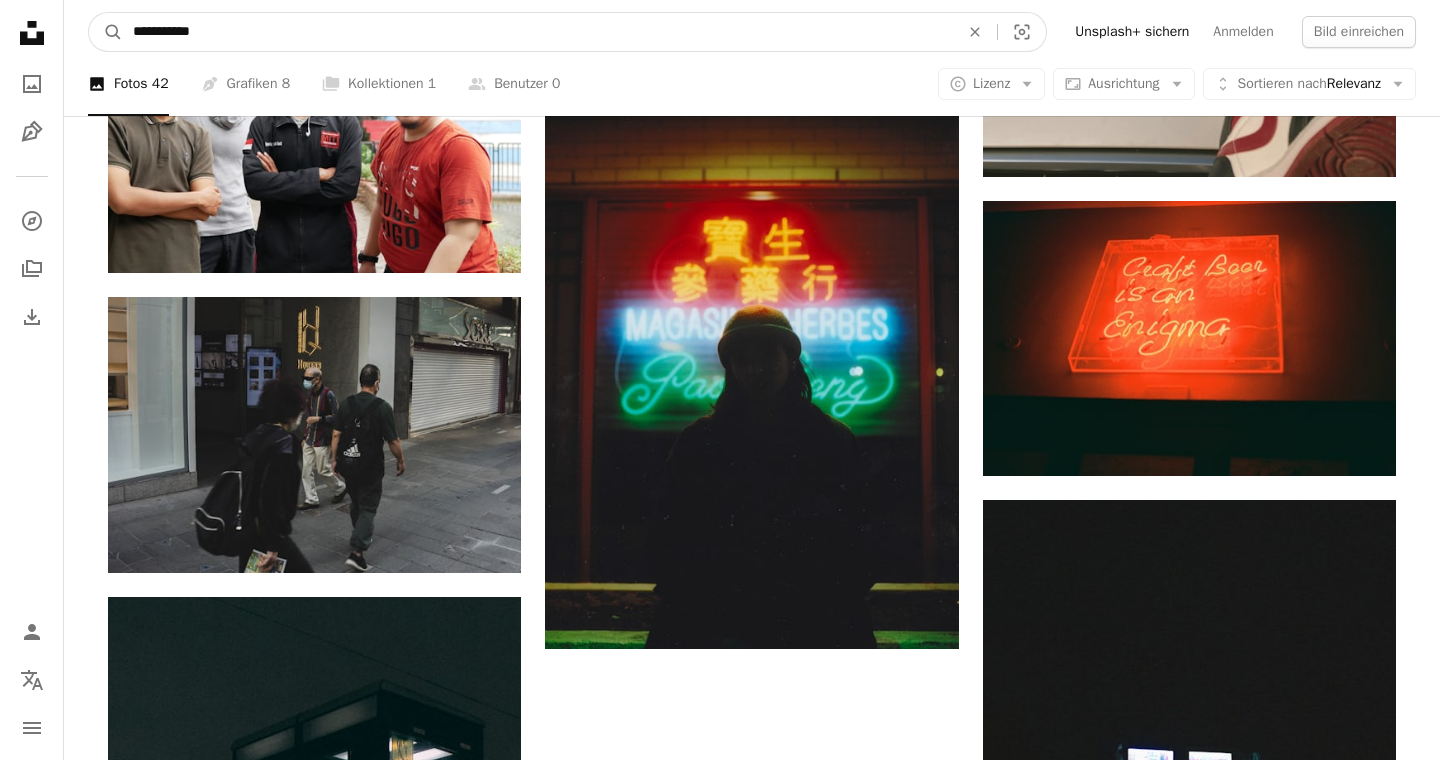 click on "**********" at bounding box center [538, 32] 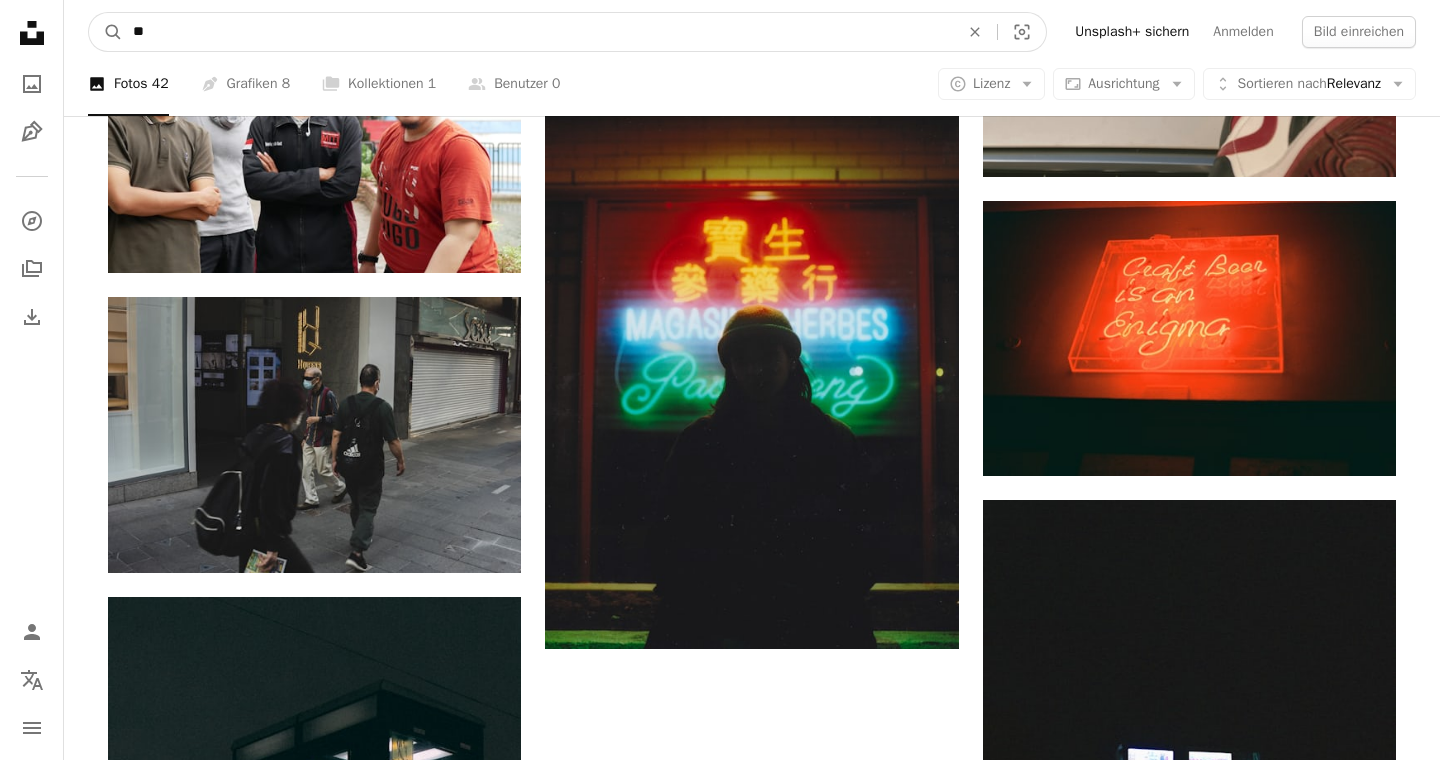 type on "*" 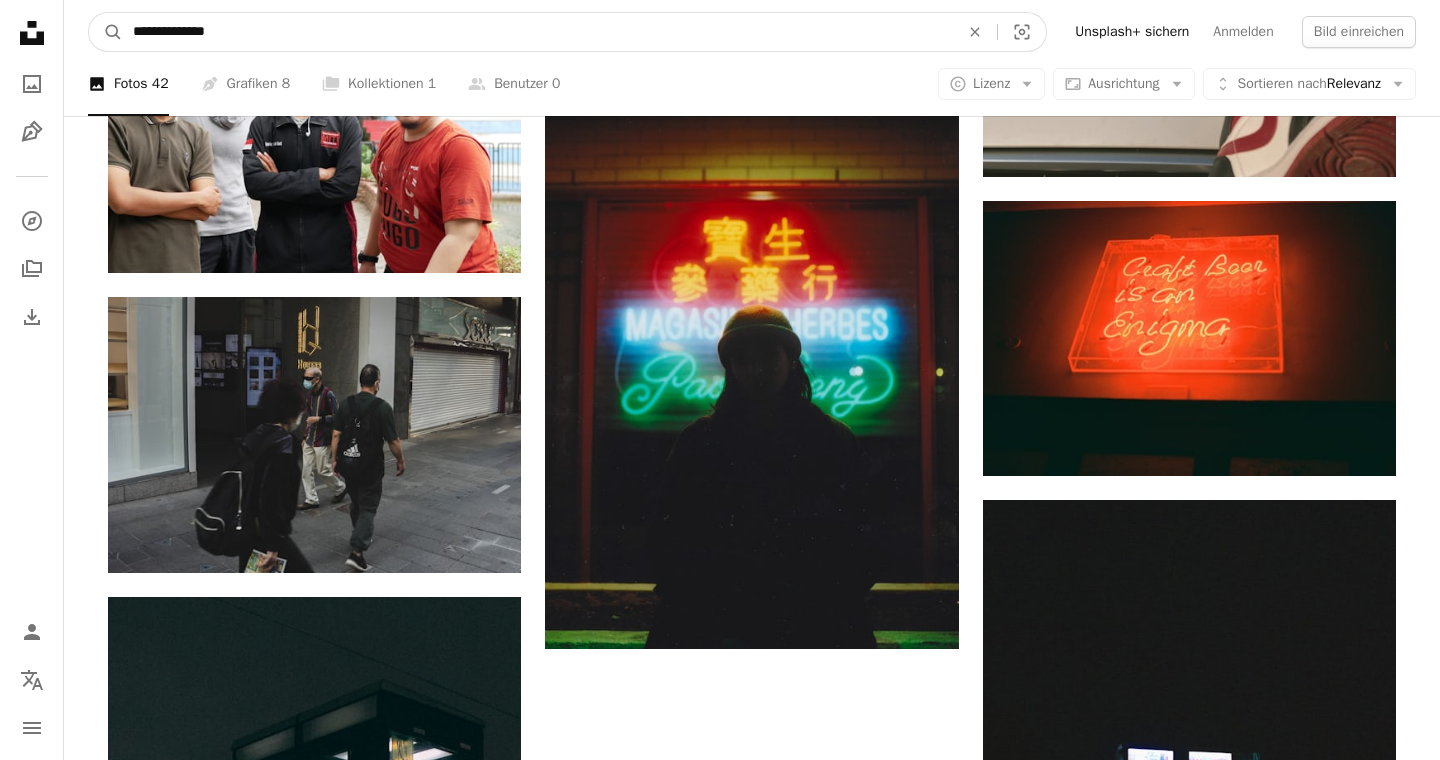type on "**********" 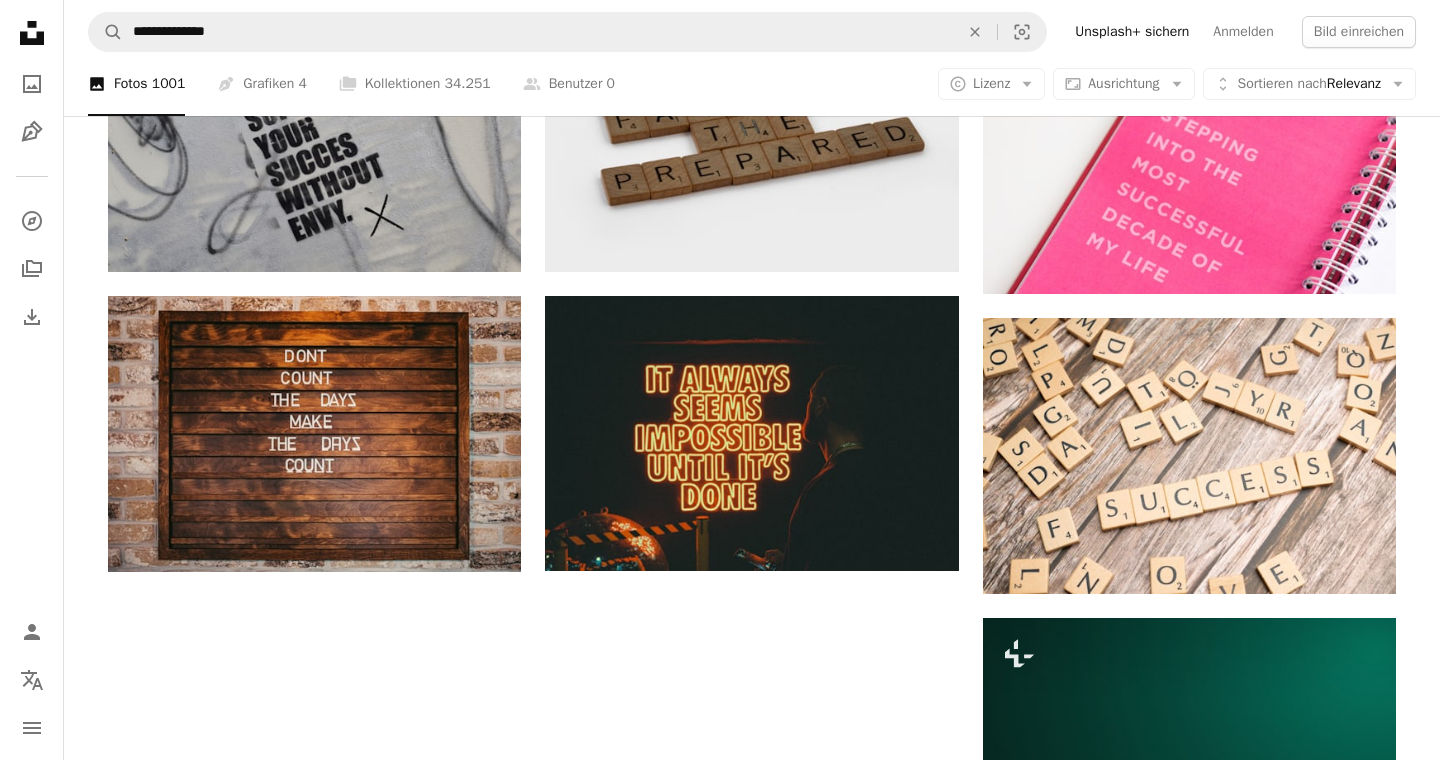 scroll, scrollTop: 2031, scrollLeft: 0, axis: vertical 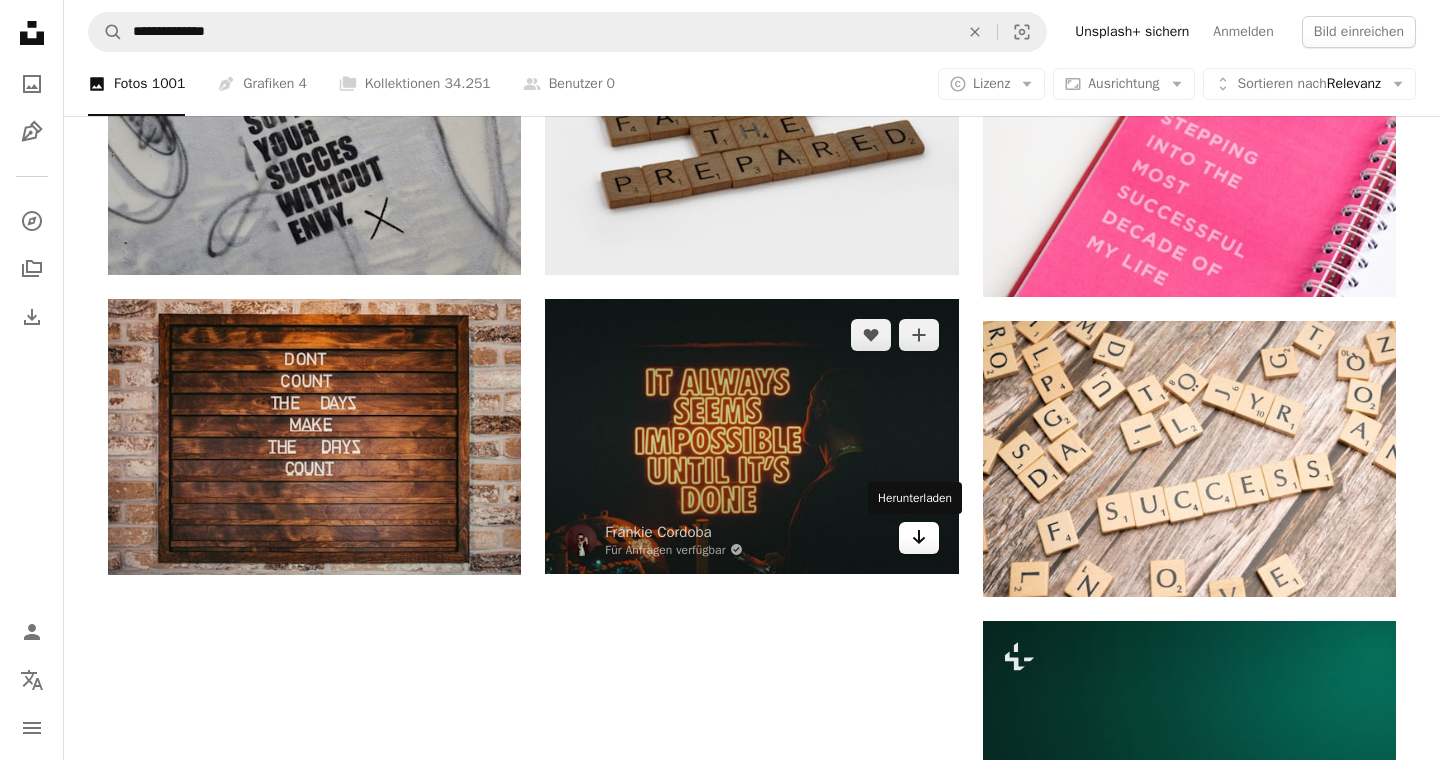 click on "Arrow pointing down" 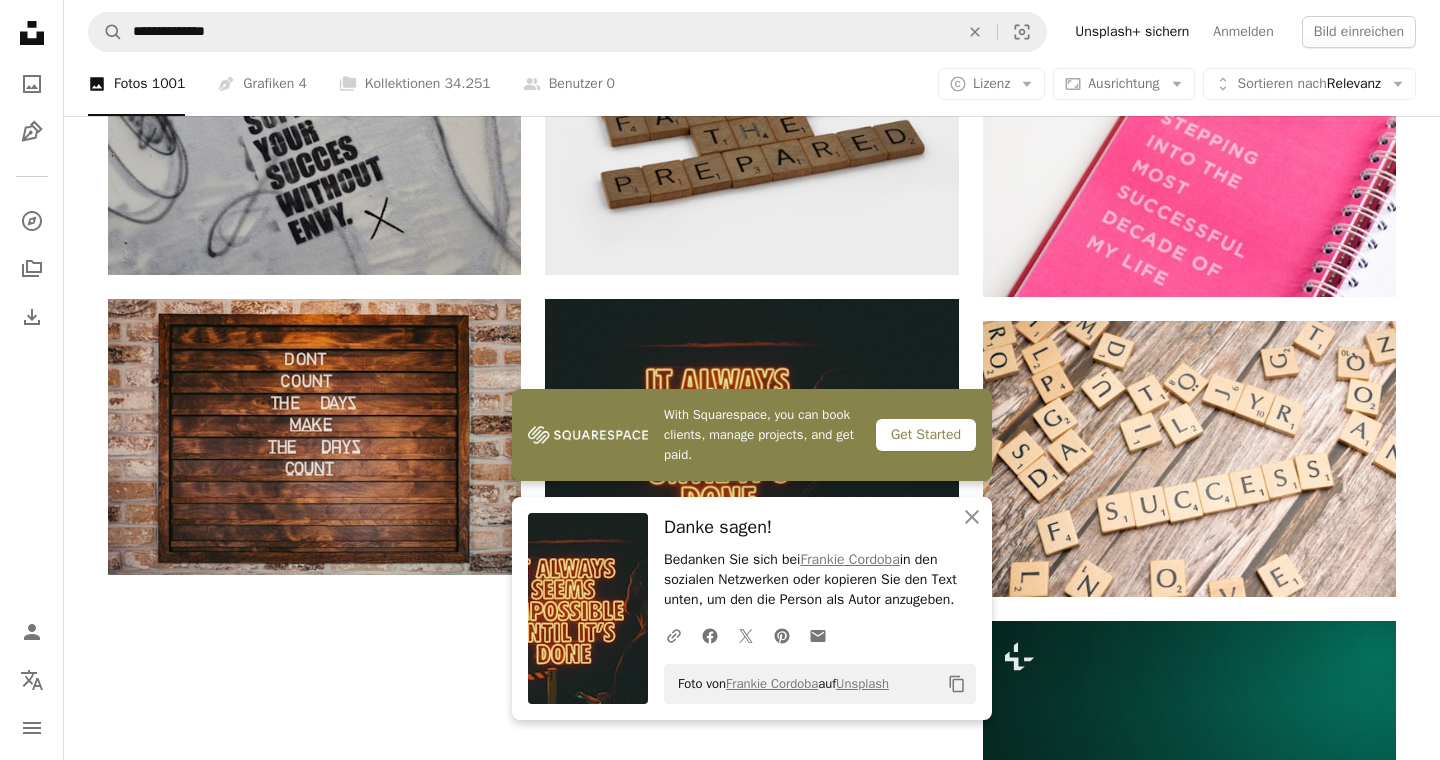 click on "[FIRST] [LAST] Für Anfragen verfügbar A checkmark inside of a circle Arrow pointing down A heart A plus sign [FIRST] [LAST] Für Anfragen verfügbar Arrow pointing down A heart" at bounding box center [752, -100] 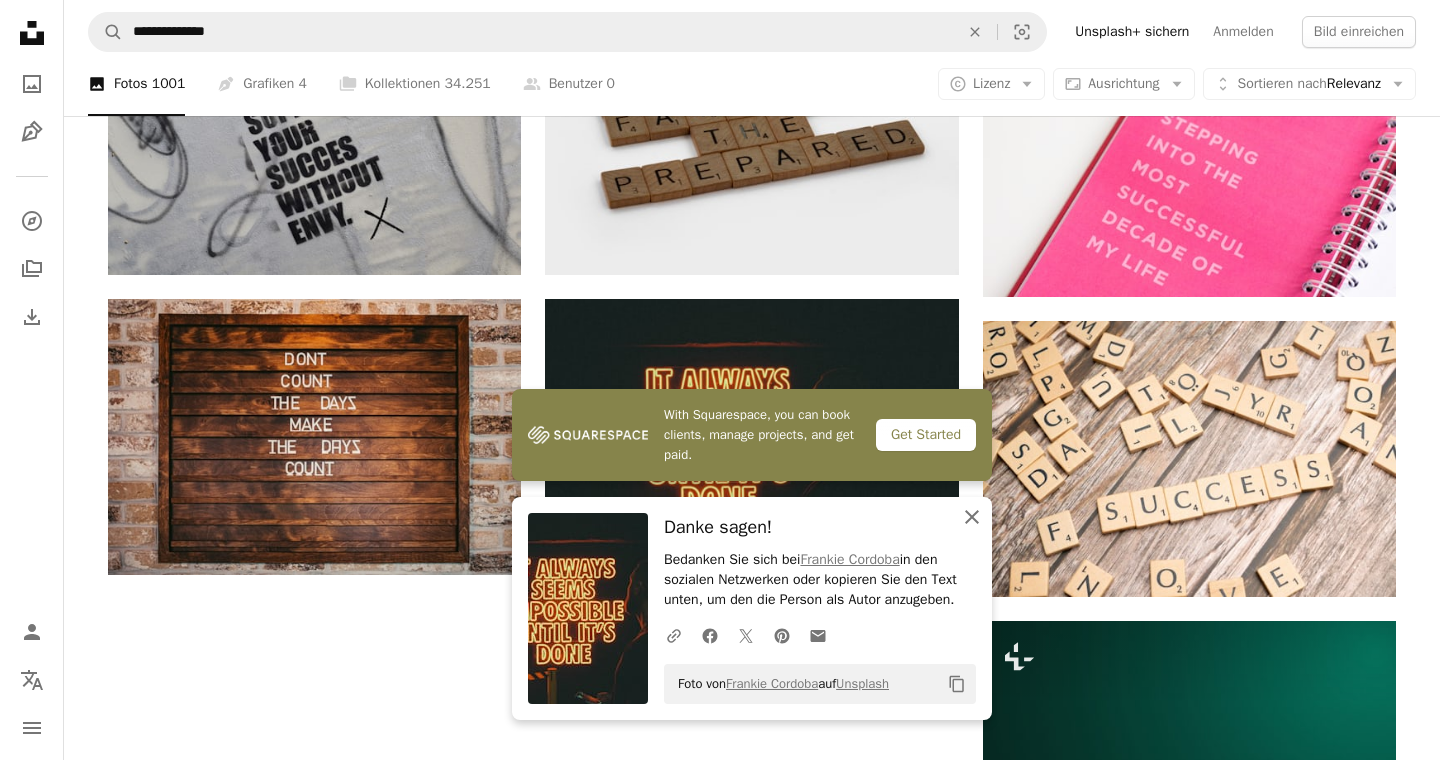click on "An X shape" 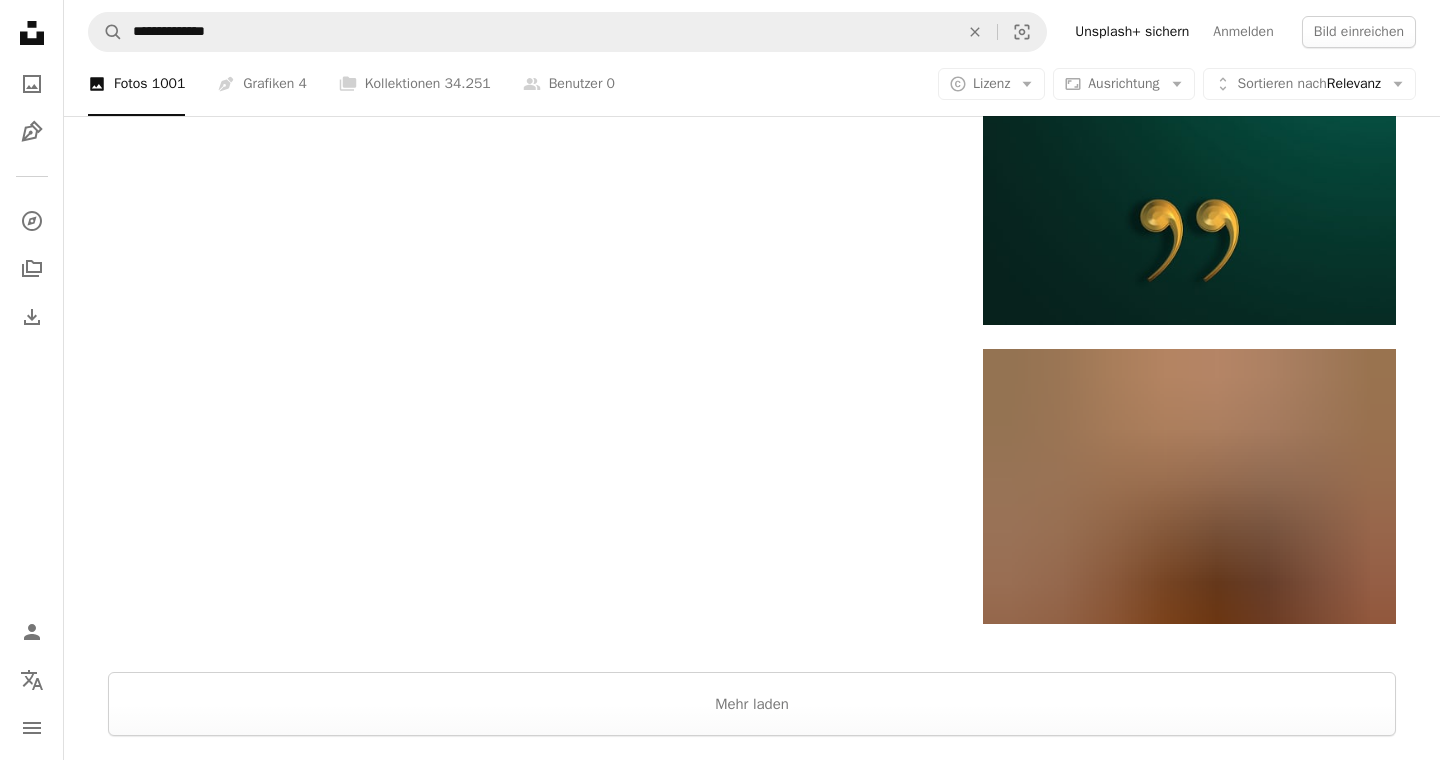 scroll, scrollTop: 2739, scrollLeft: 0, axis: vertical 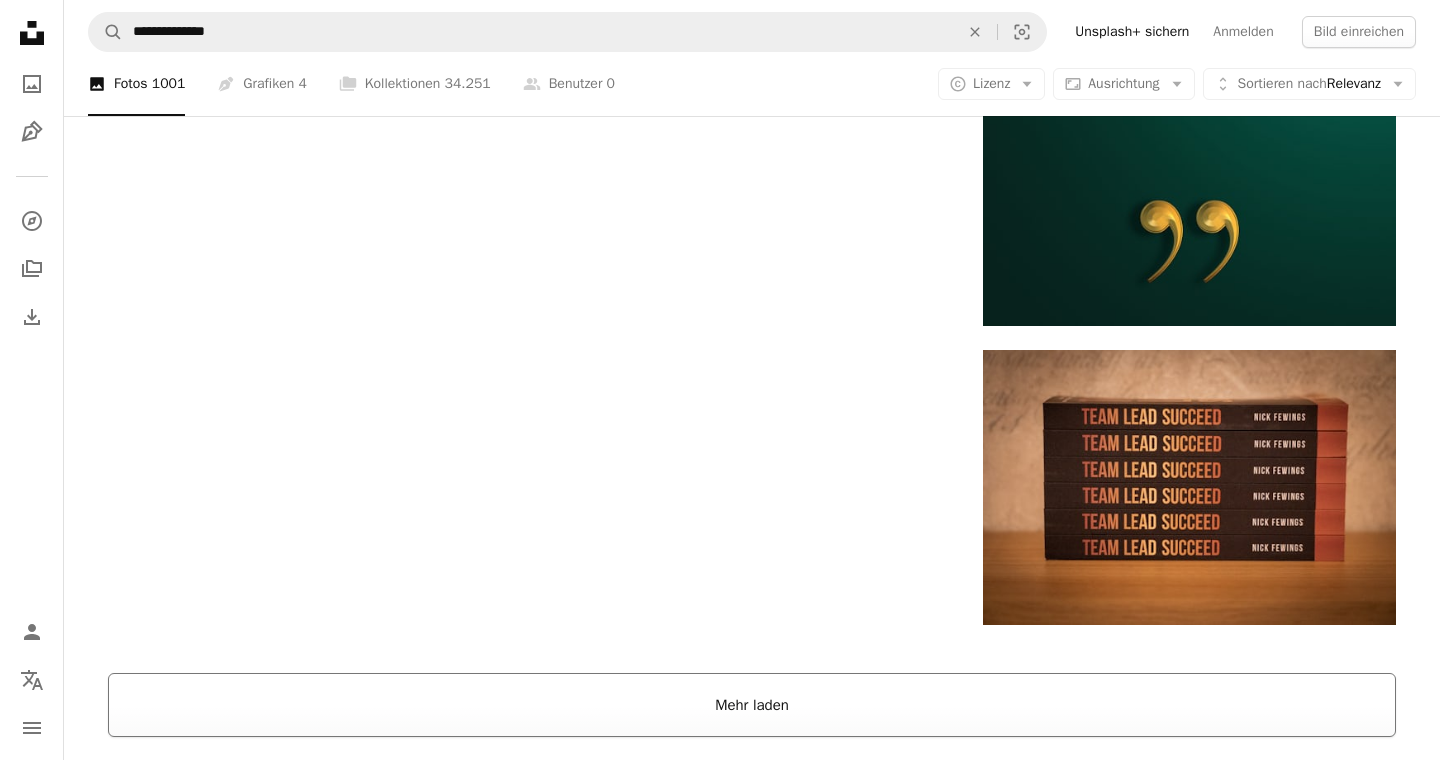click on "Mehr laden" at bounding box center (752, 705) 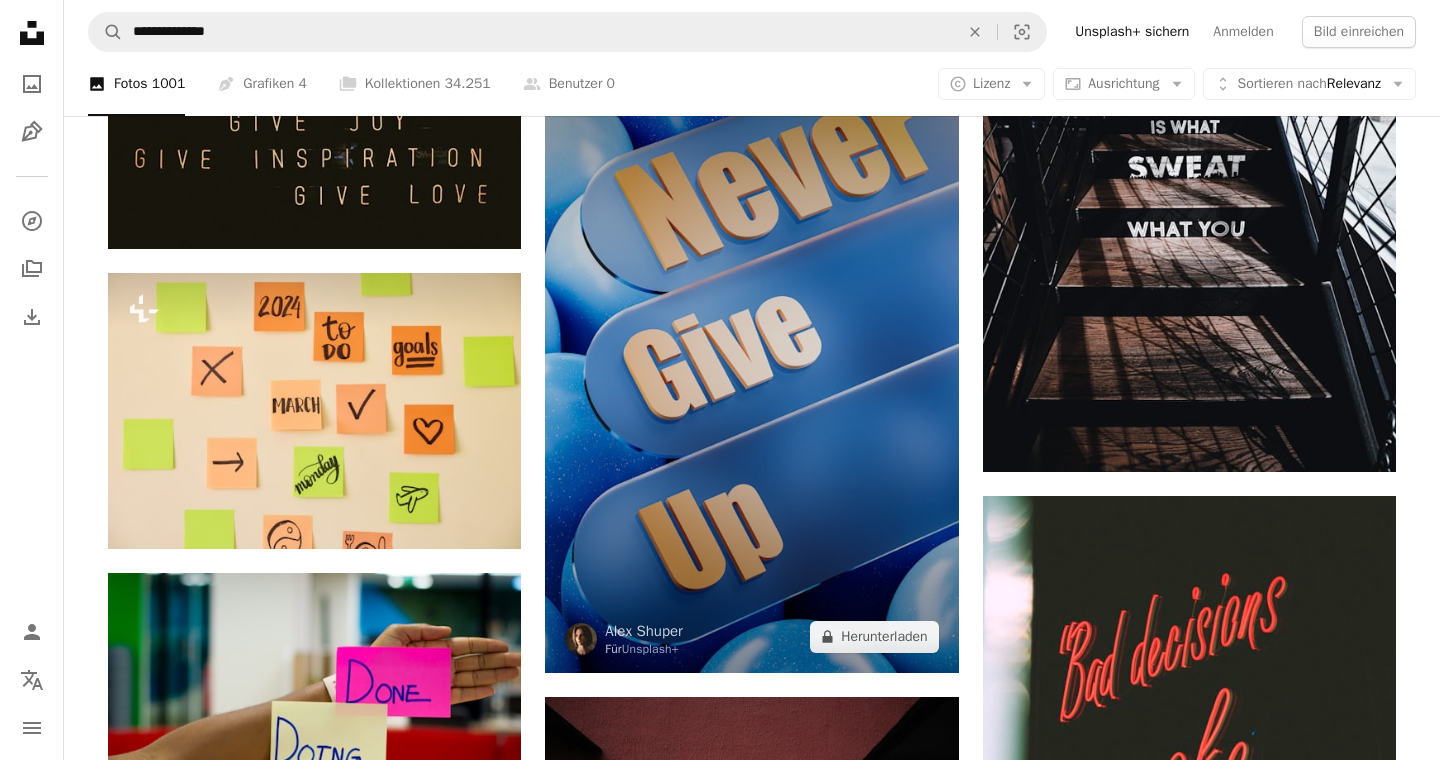 scroll, scrollTop: 4783, scrollLeft: 0, axis: vertical 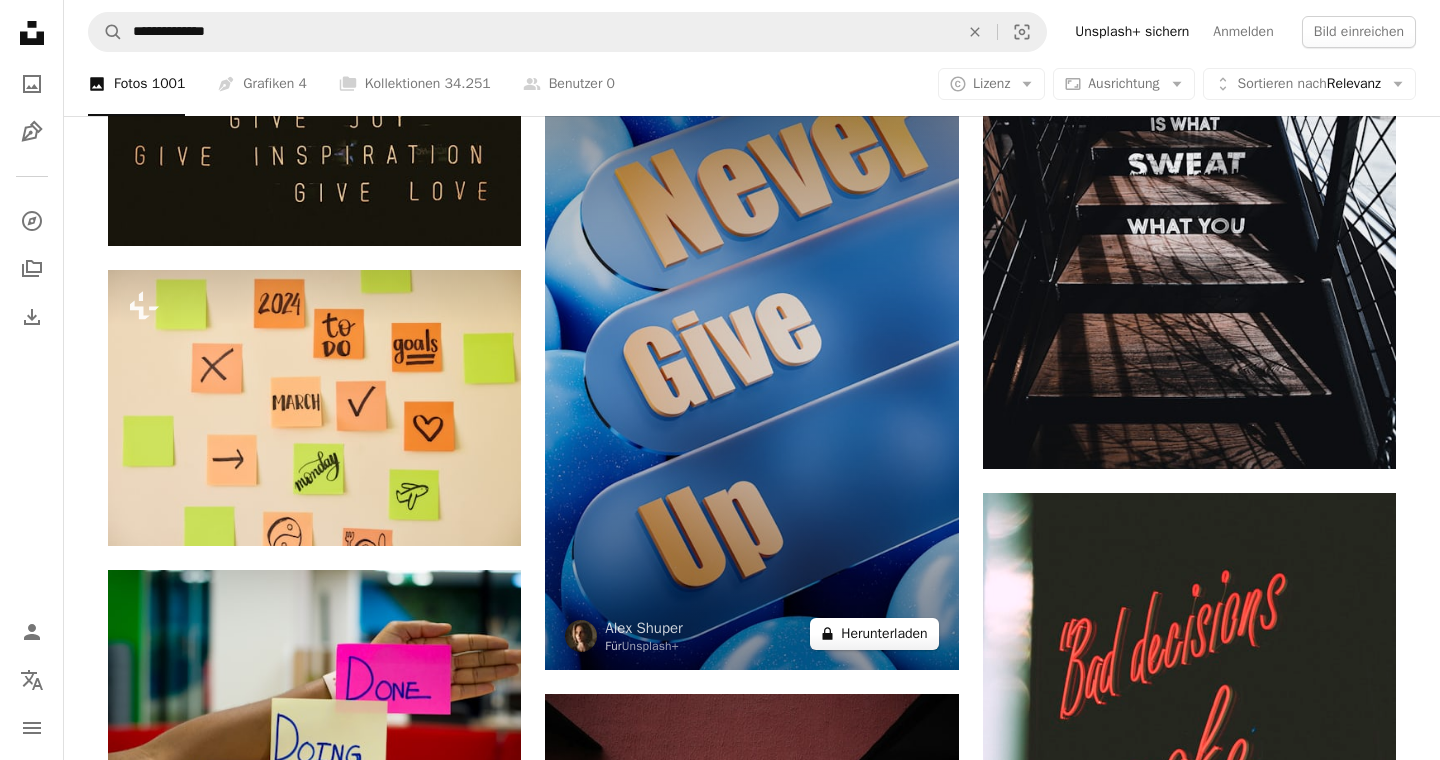 click on "A lock Herunterladen" at bounding box center [874, 634] 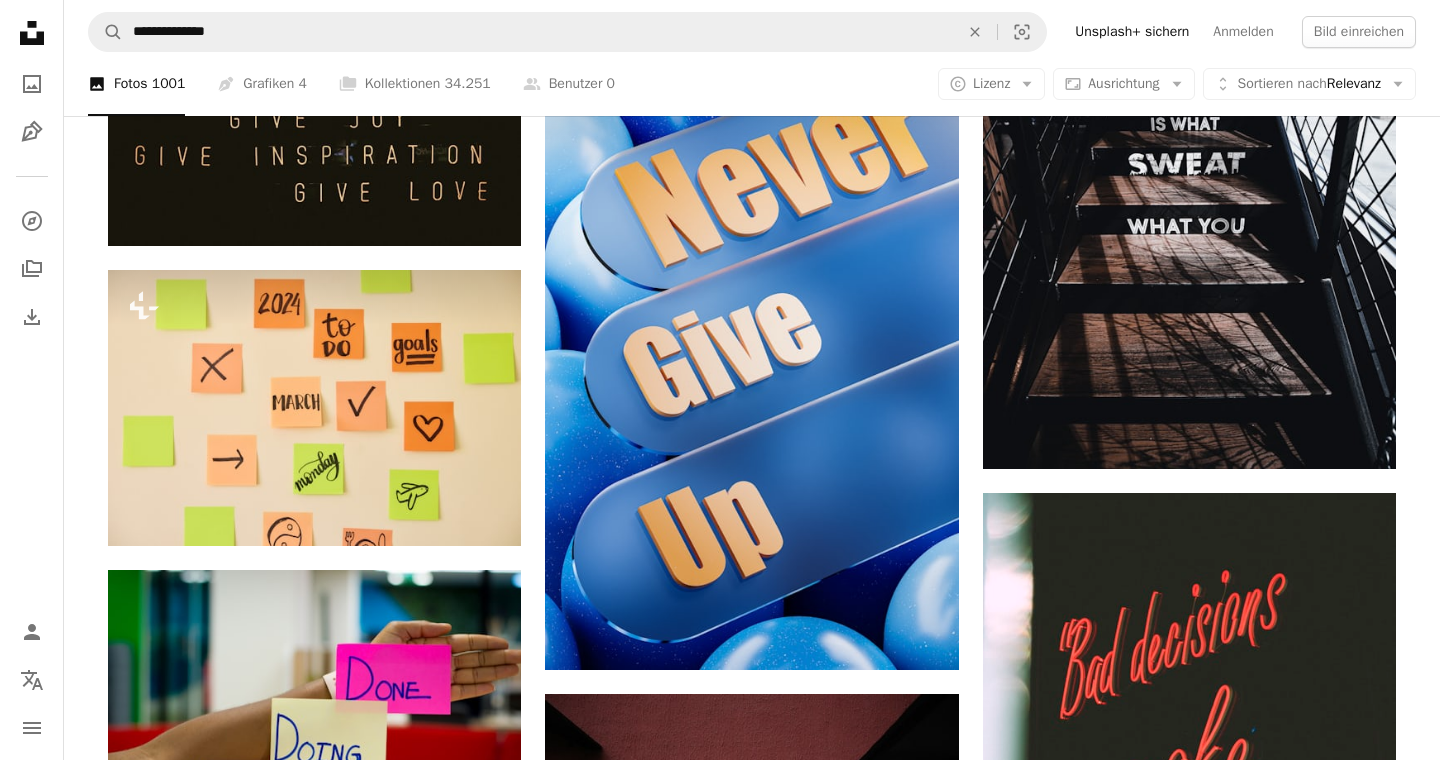 click on "An X shape Gebrauchsfertige Premium-Bilder. Profitieren Sie von unbegrenztem Zugang. A plus sign Monatlich neue Inhalte nur für Mitglieder A plus sign Beliebig viele lizenzfreie Downloads A plus sign Grafiken  Neu A plus sign Verbesserter Rechtsschutz jährlich 62 %  Rabatt monatlich 16 €   6 € EUR pro Monat * Unsplash+  sichern * Bei Zahlung pro Jahr, im Voraus in Rechnung gestellt  72 € Zuzüglich der jeweiligen MwSt. Automatische Erneuerung. Sie können jederzeit kündigen." at bounding box center (720, 4286) 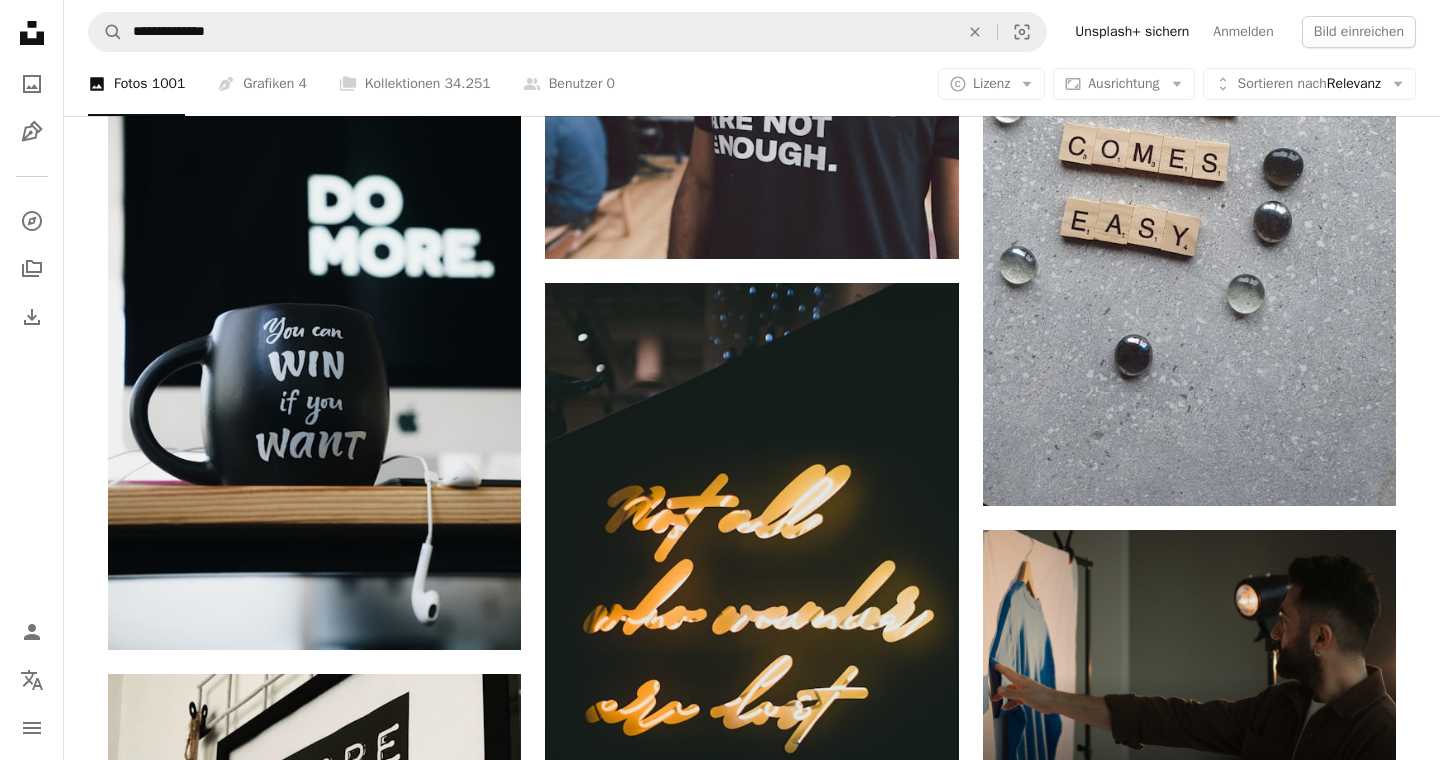 scroll, scrollTop: 7621, scrollLeft: 0, axis: vertical 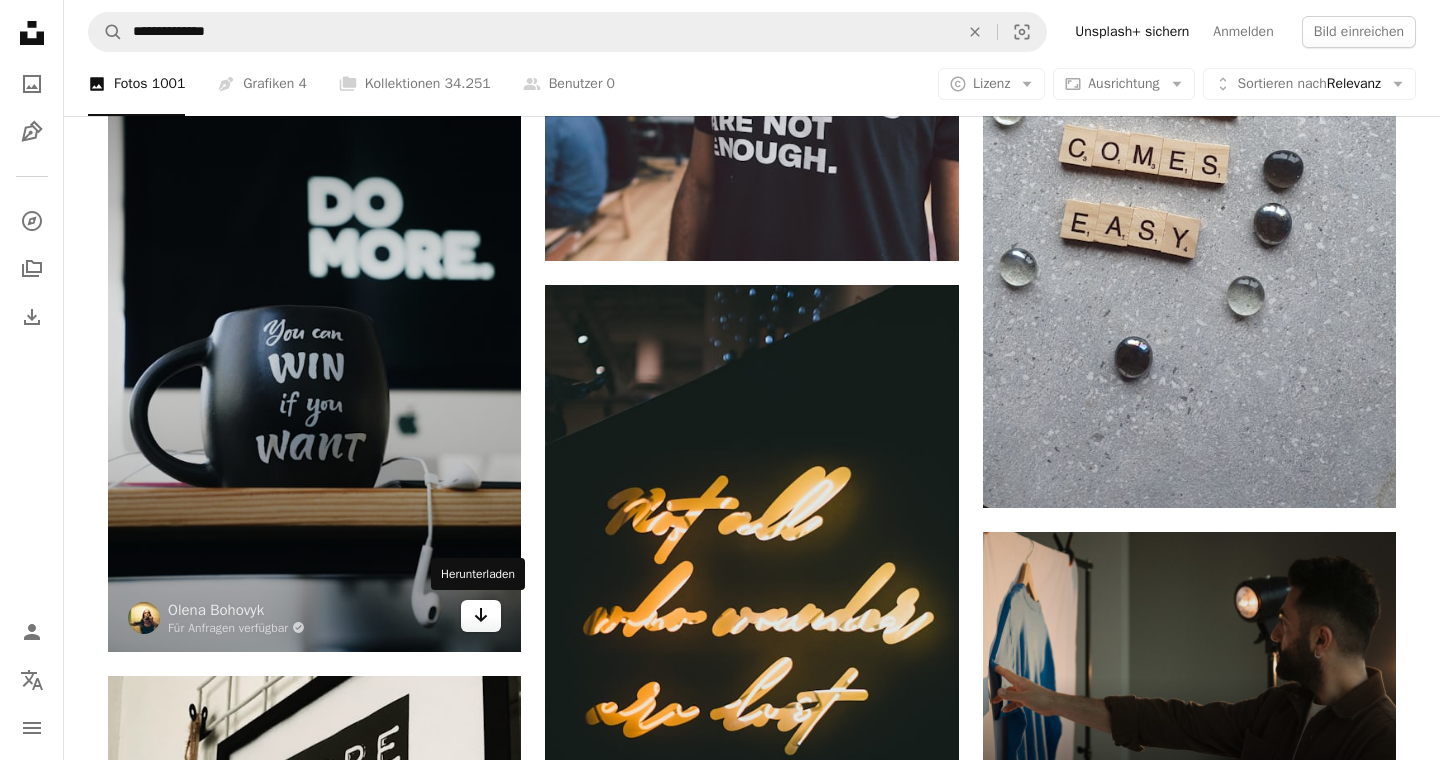 click on "Arrow pointing down" 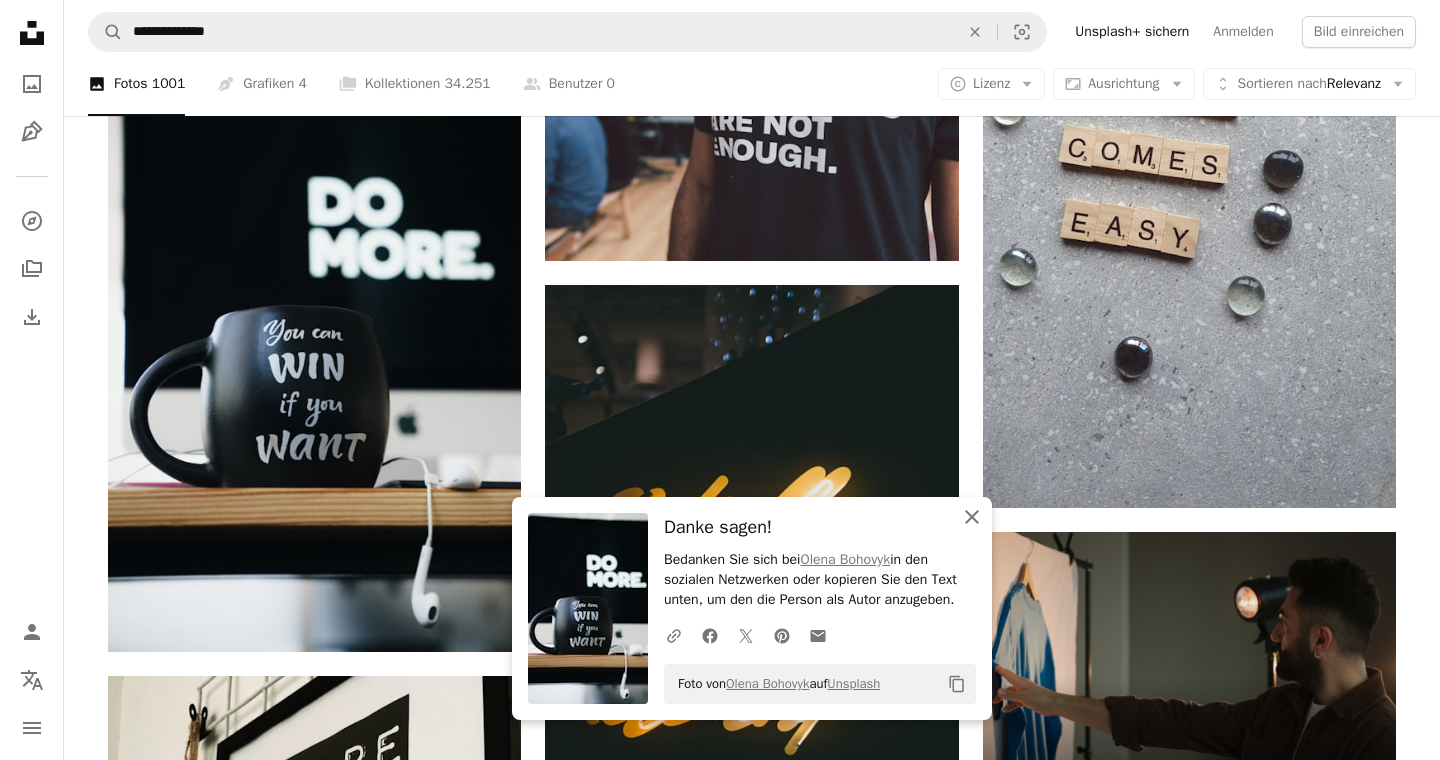 click on "An X shape" 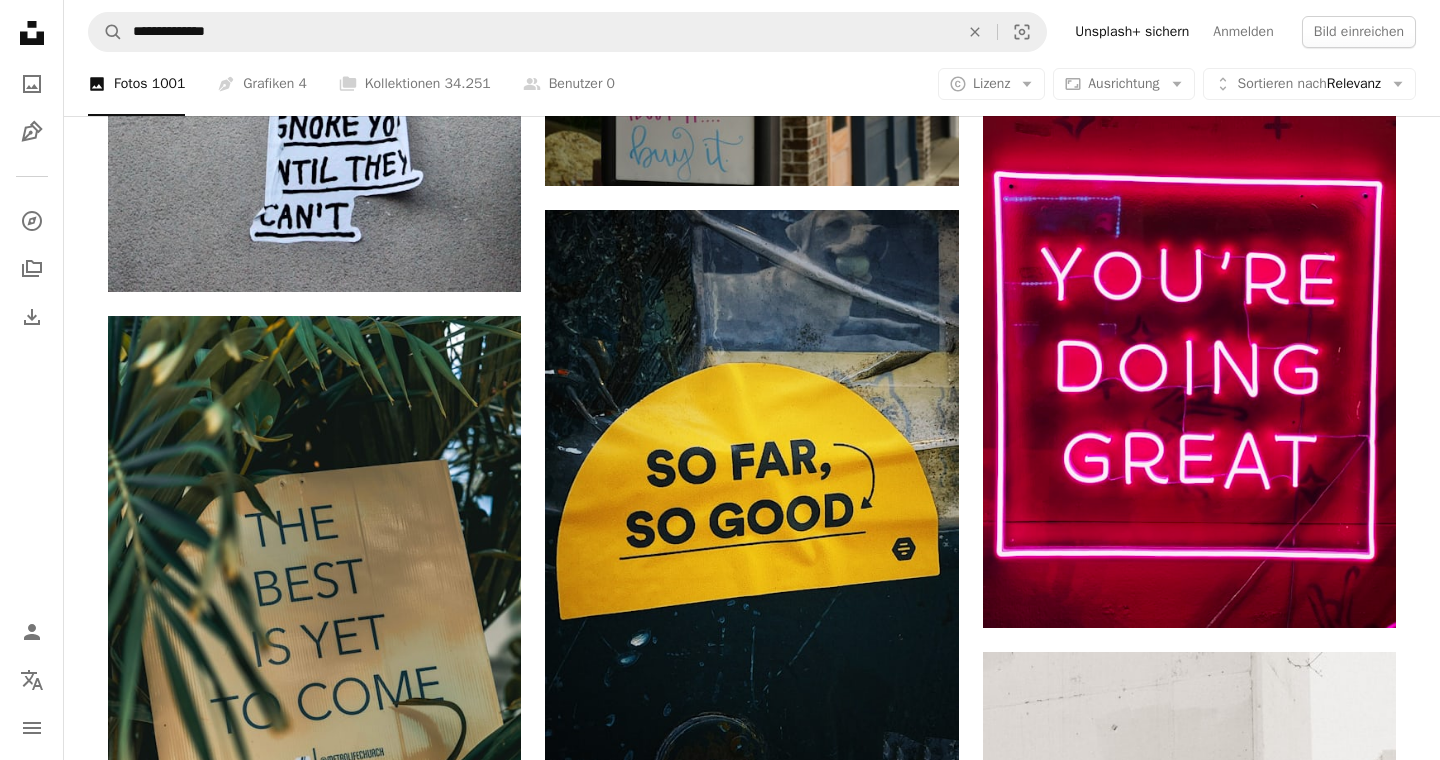 scroll, scrollTop: 16196, scrollLeft: 0, axis: vertical 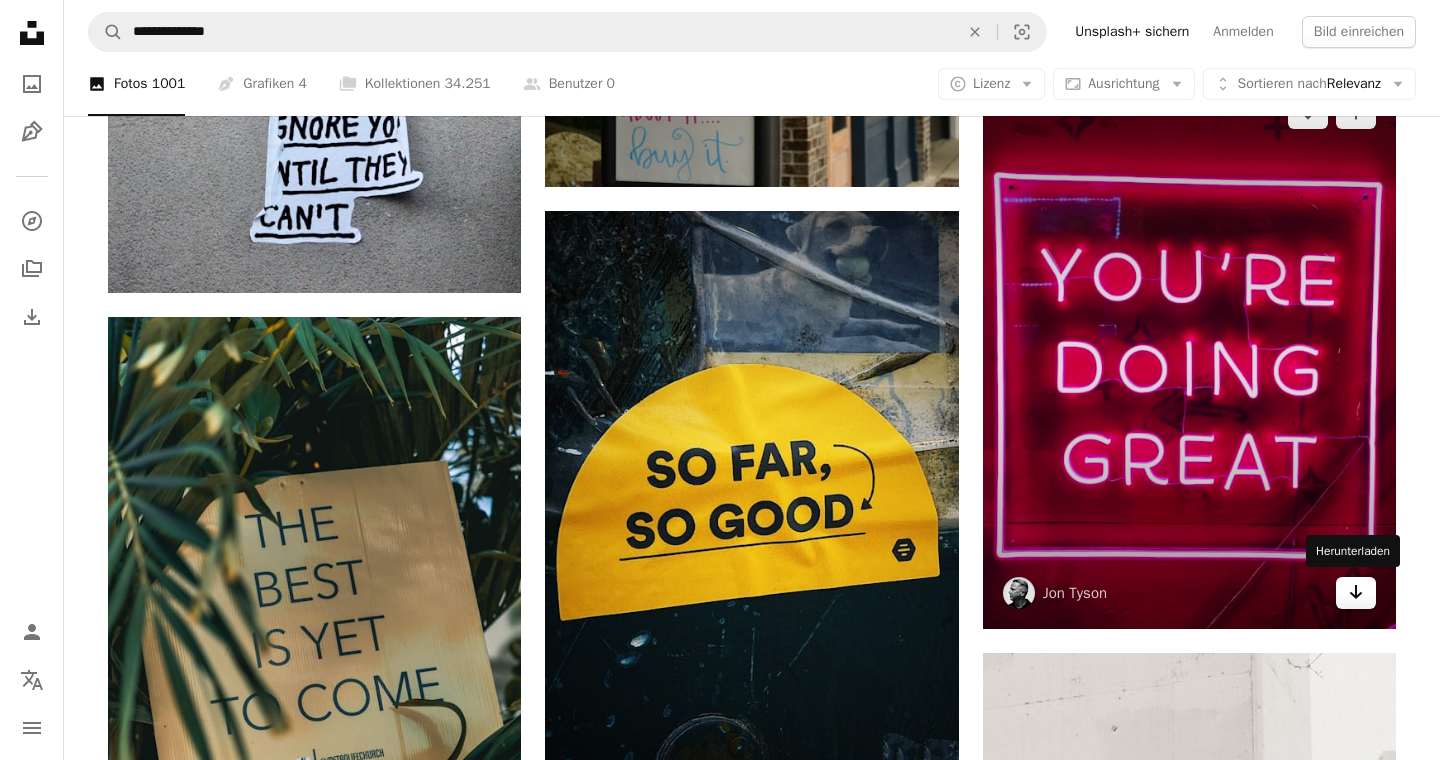 click on "Arrow pointing down" 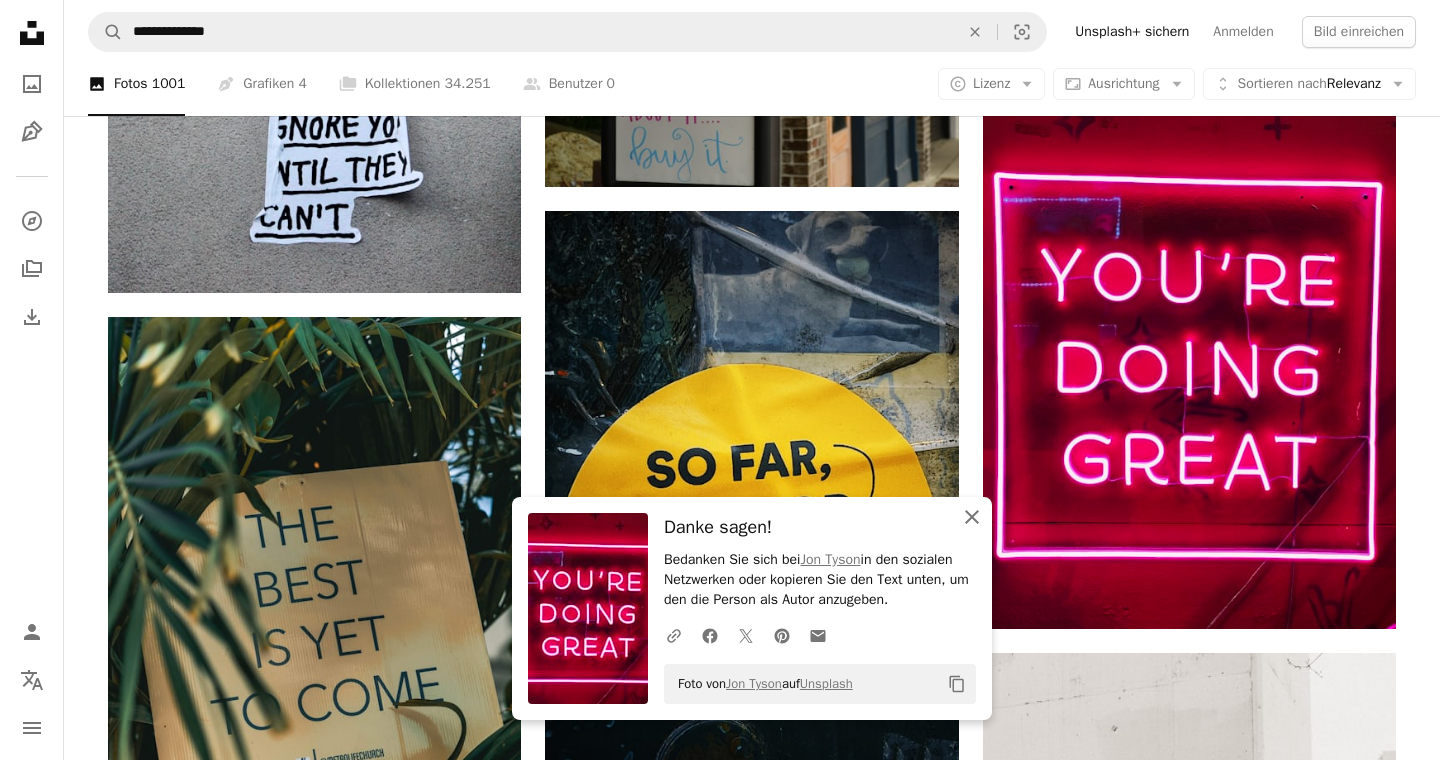 click on "An X shape" 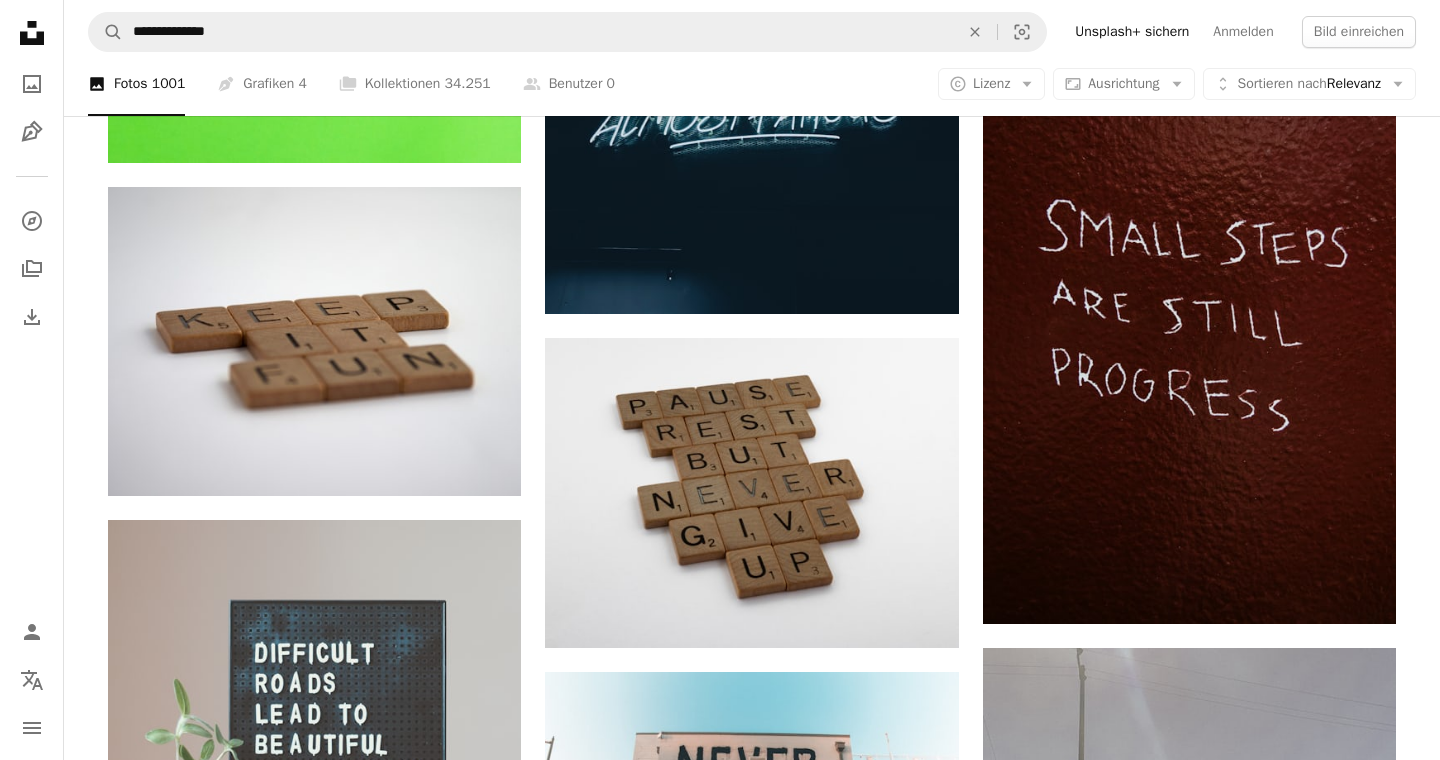 scroll, scrollTop: 18089, scrollLeft: 0, axis: vertical 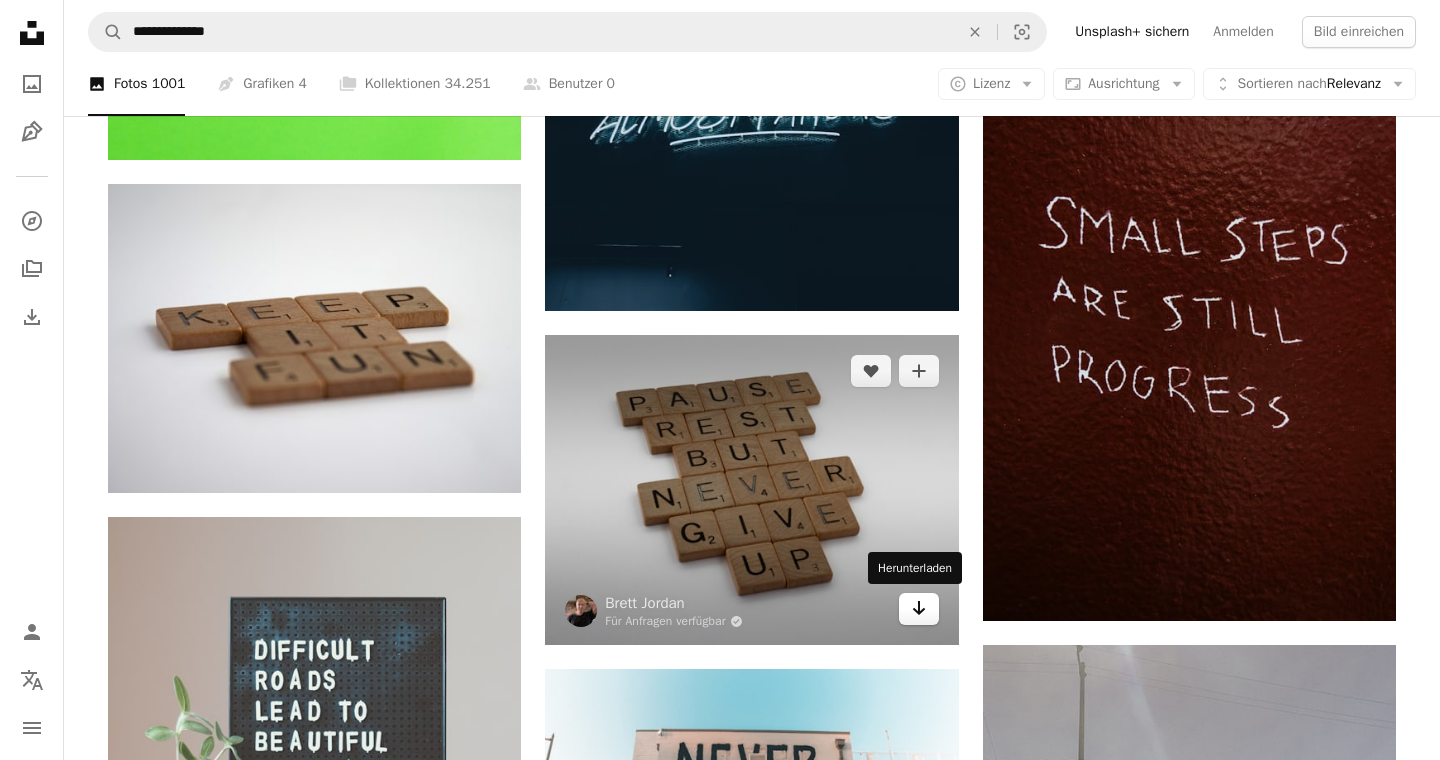 click on "Arrow pointing down" 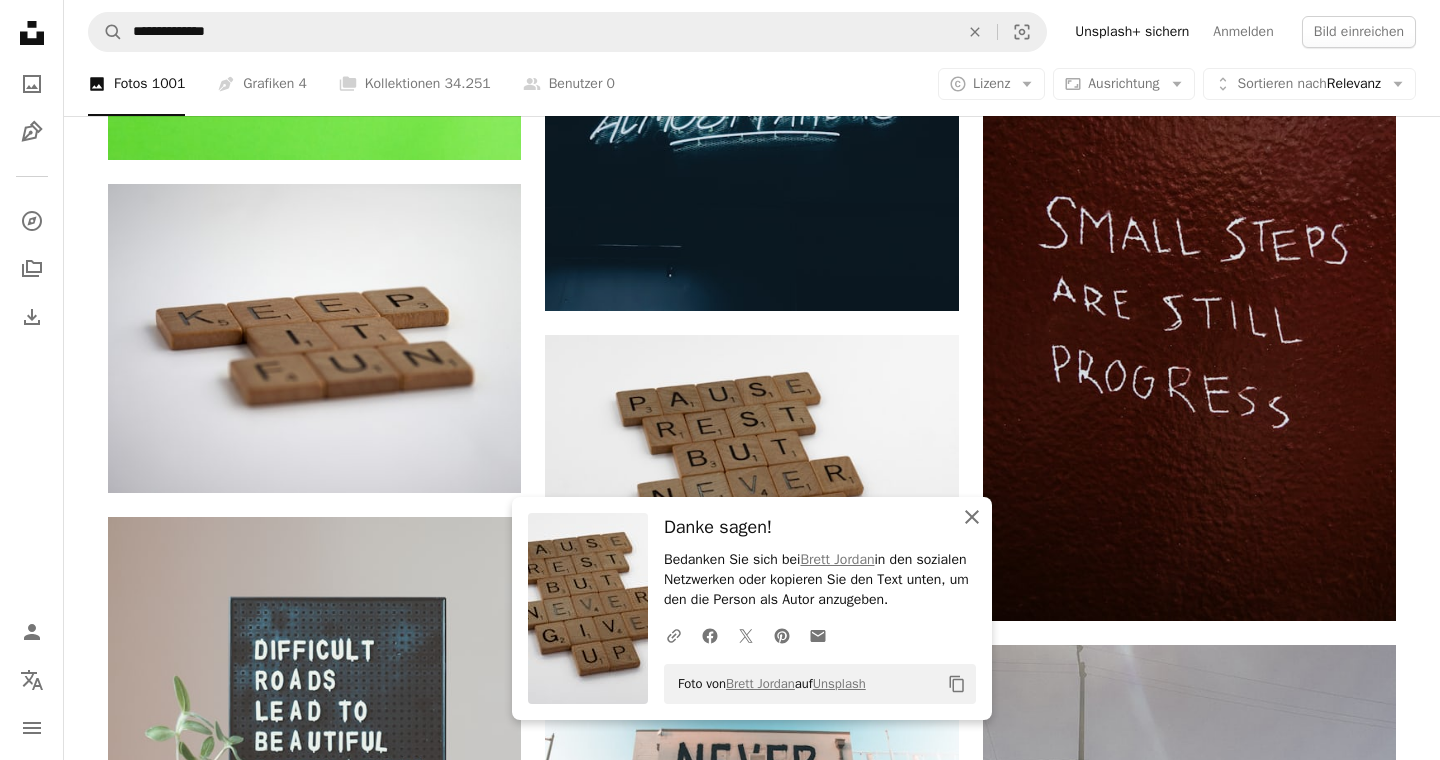 click on "An X shape" 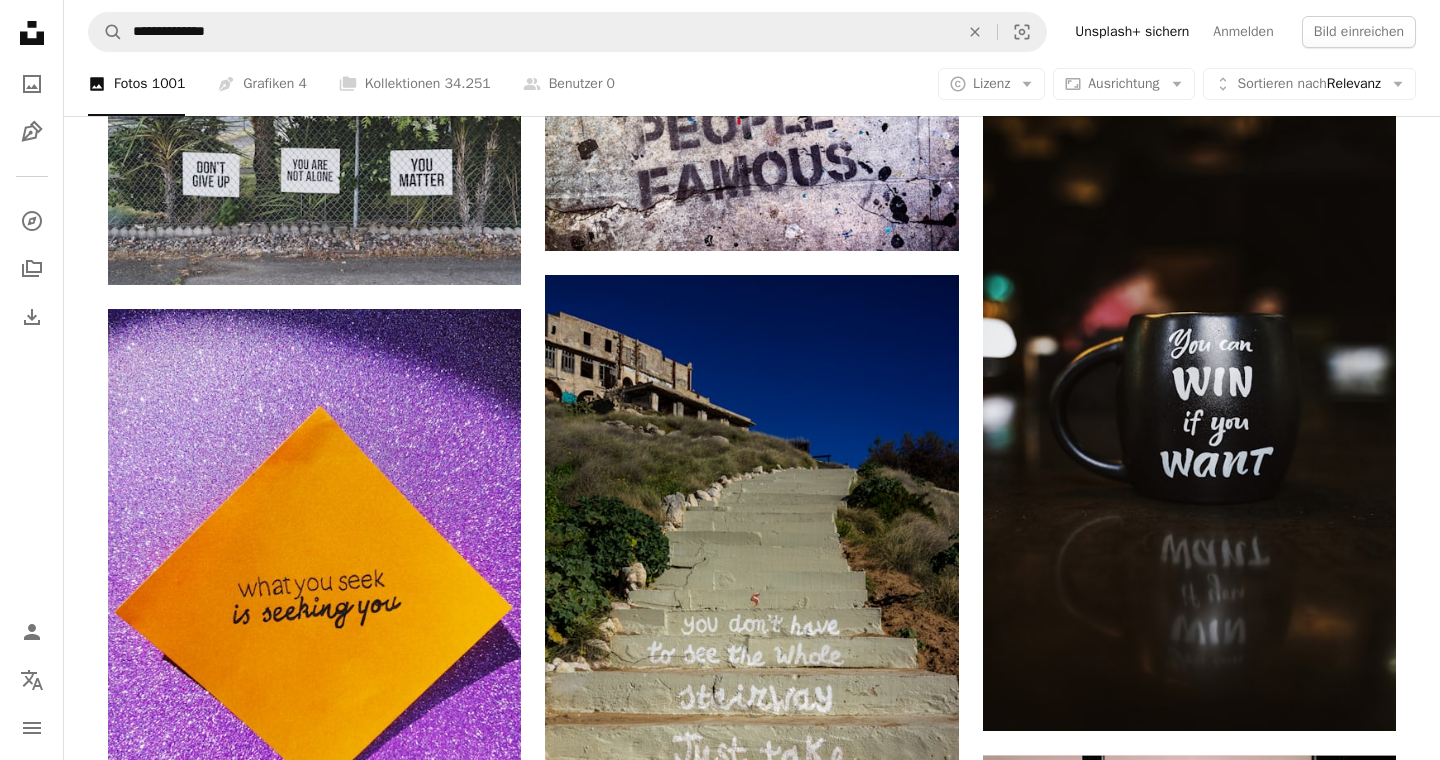 scroll, scrollTop: 23405, scrollLeft: 0, axis: vertical 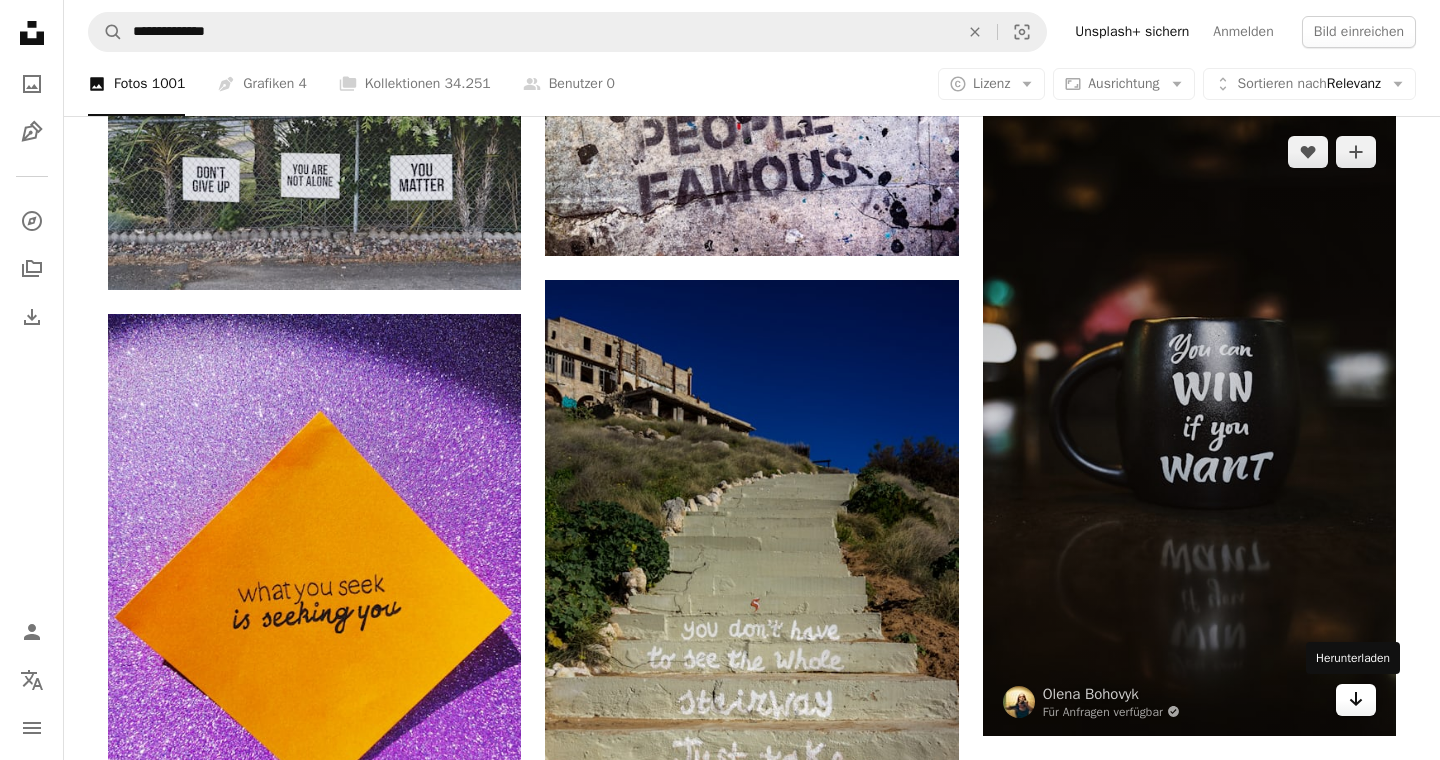 click on "Arrow pointing down" 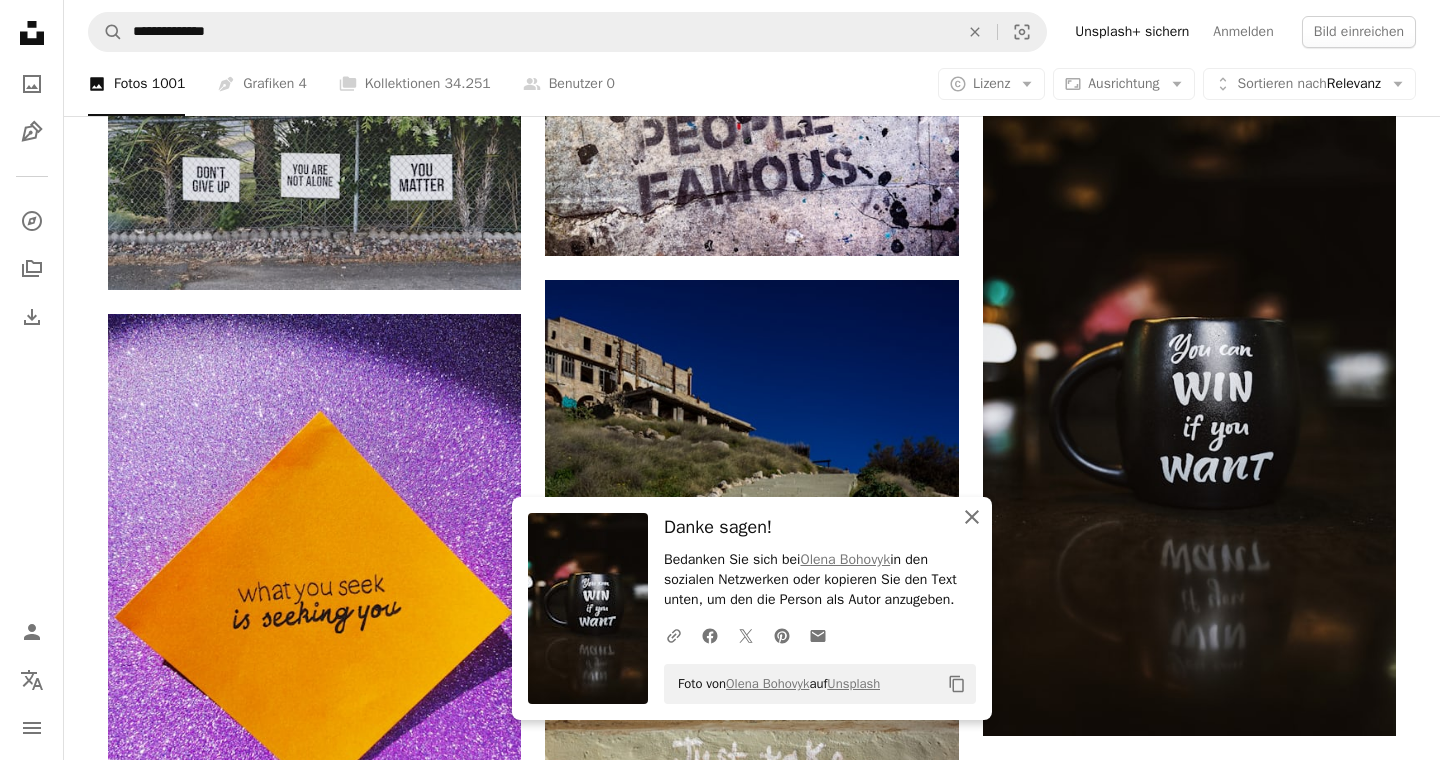 click on "An X shape" 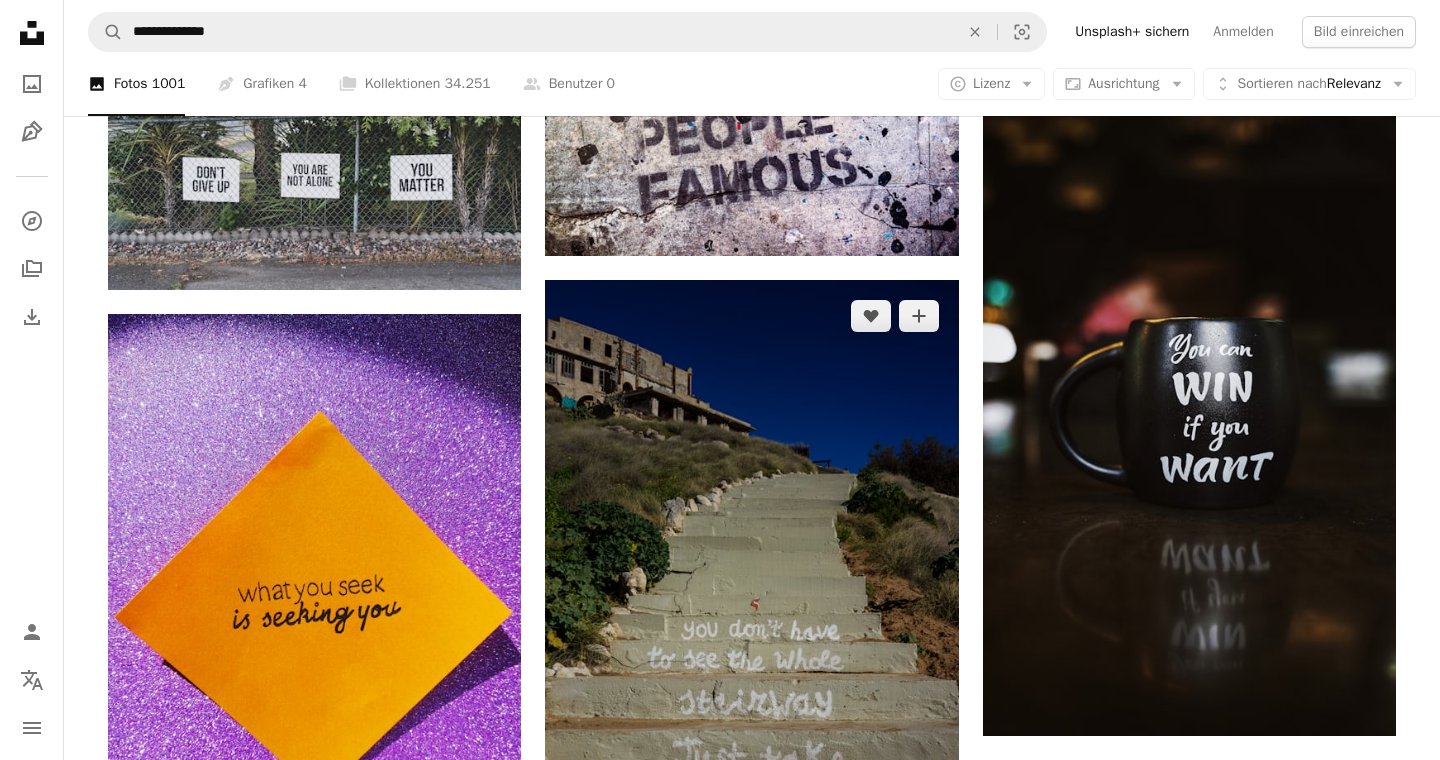 click at bounding box center [751, 590] 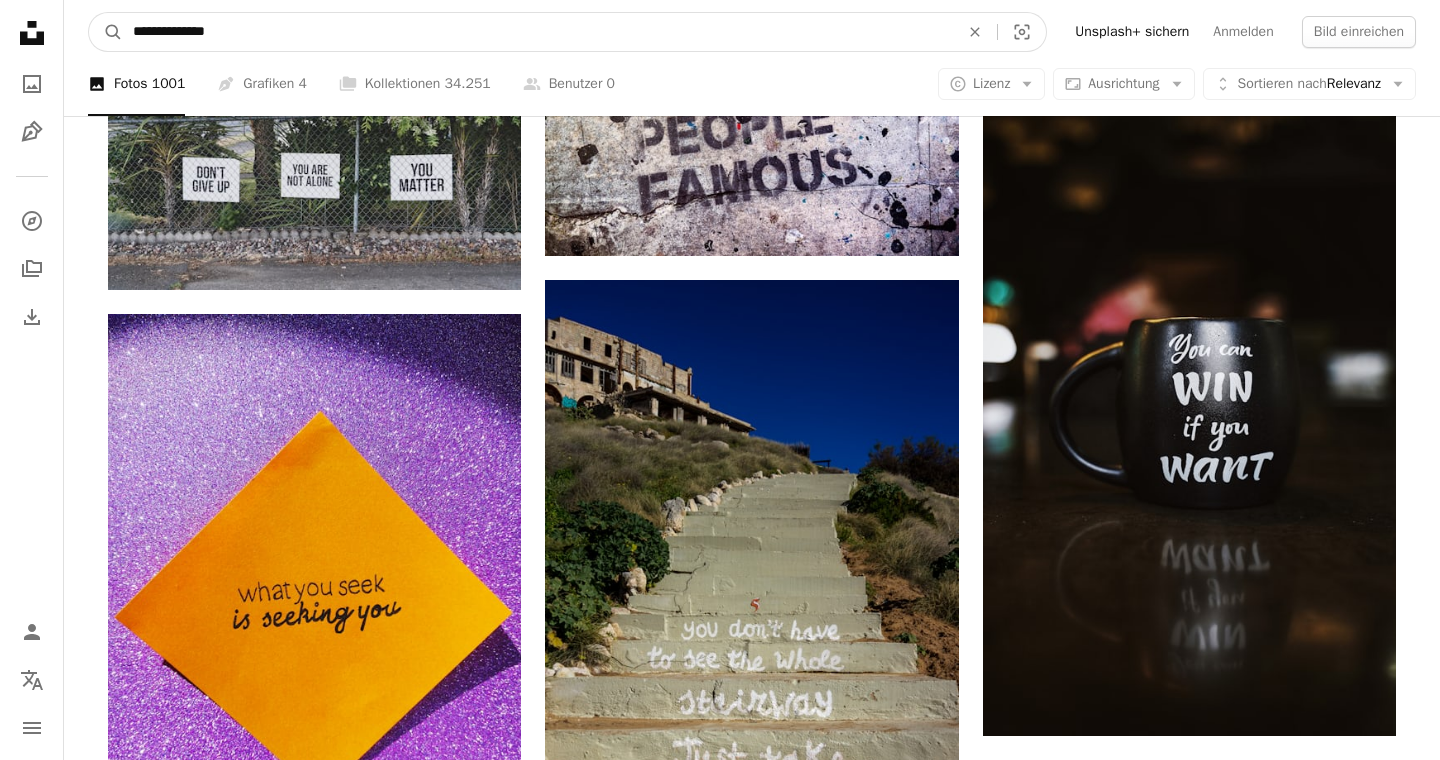 click on "**********" at bounding box center (538, 32) 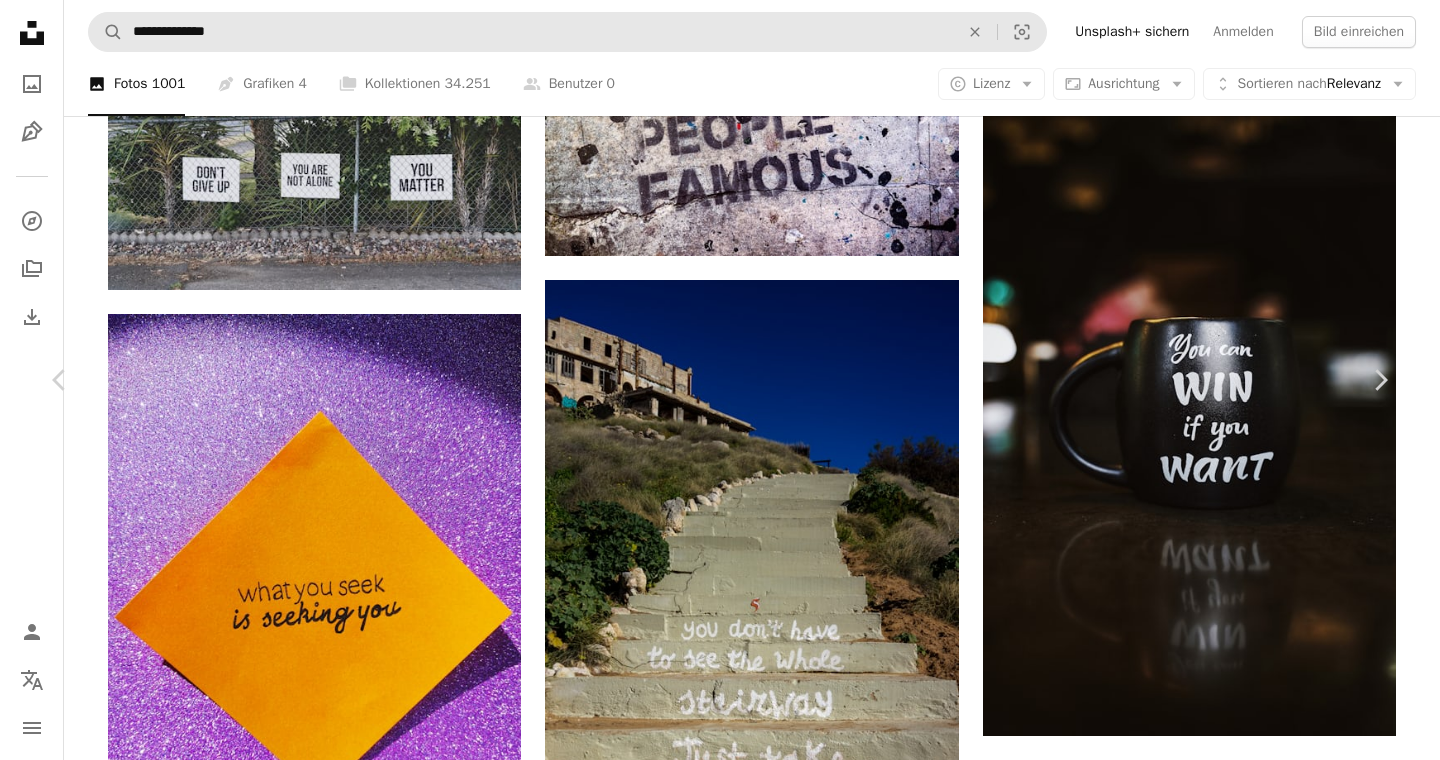 click on "[FIRST] [LAST] [LAST] [FIRST] [LAST]" at bounding box center [712, 2969] 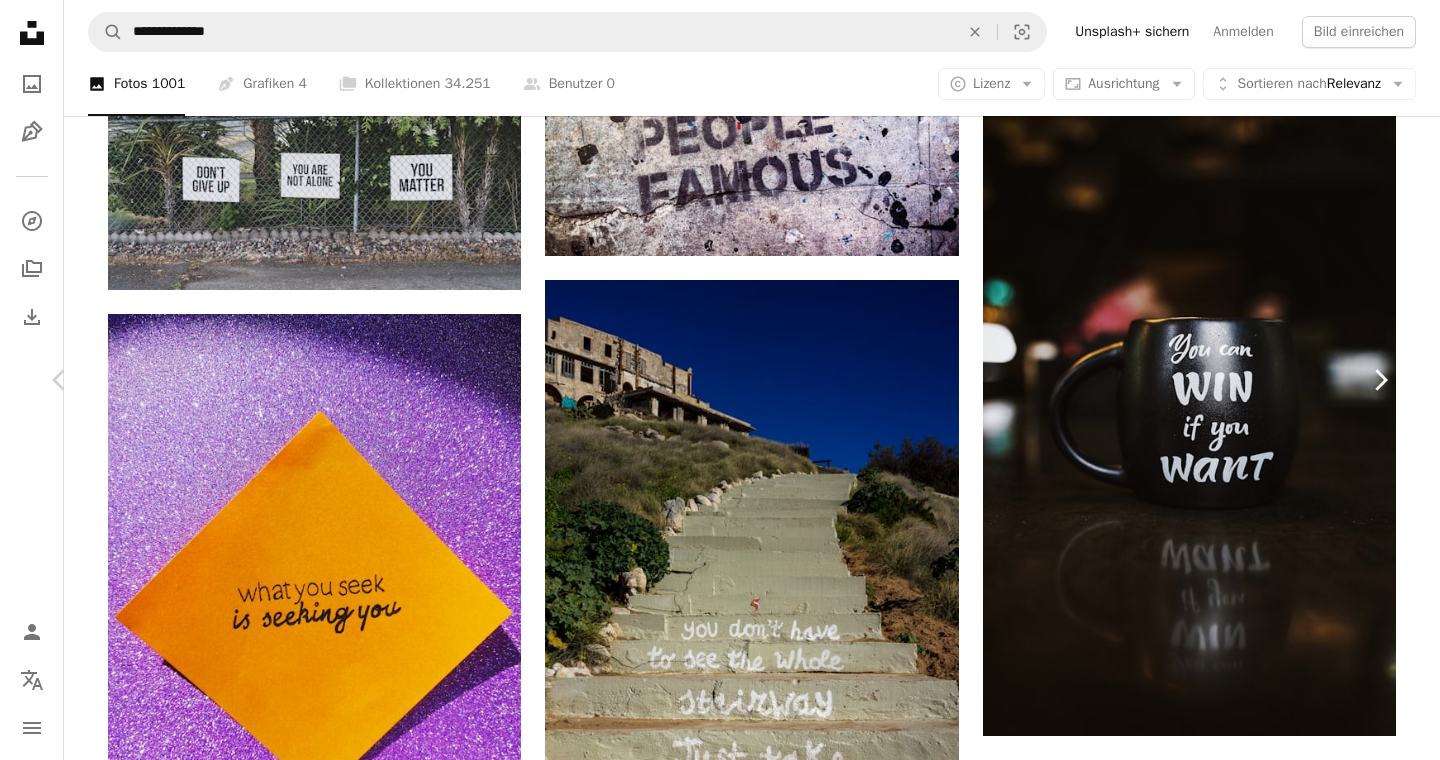 click on "Chevron right" at bounding box center (1380, 380) 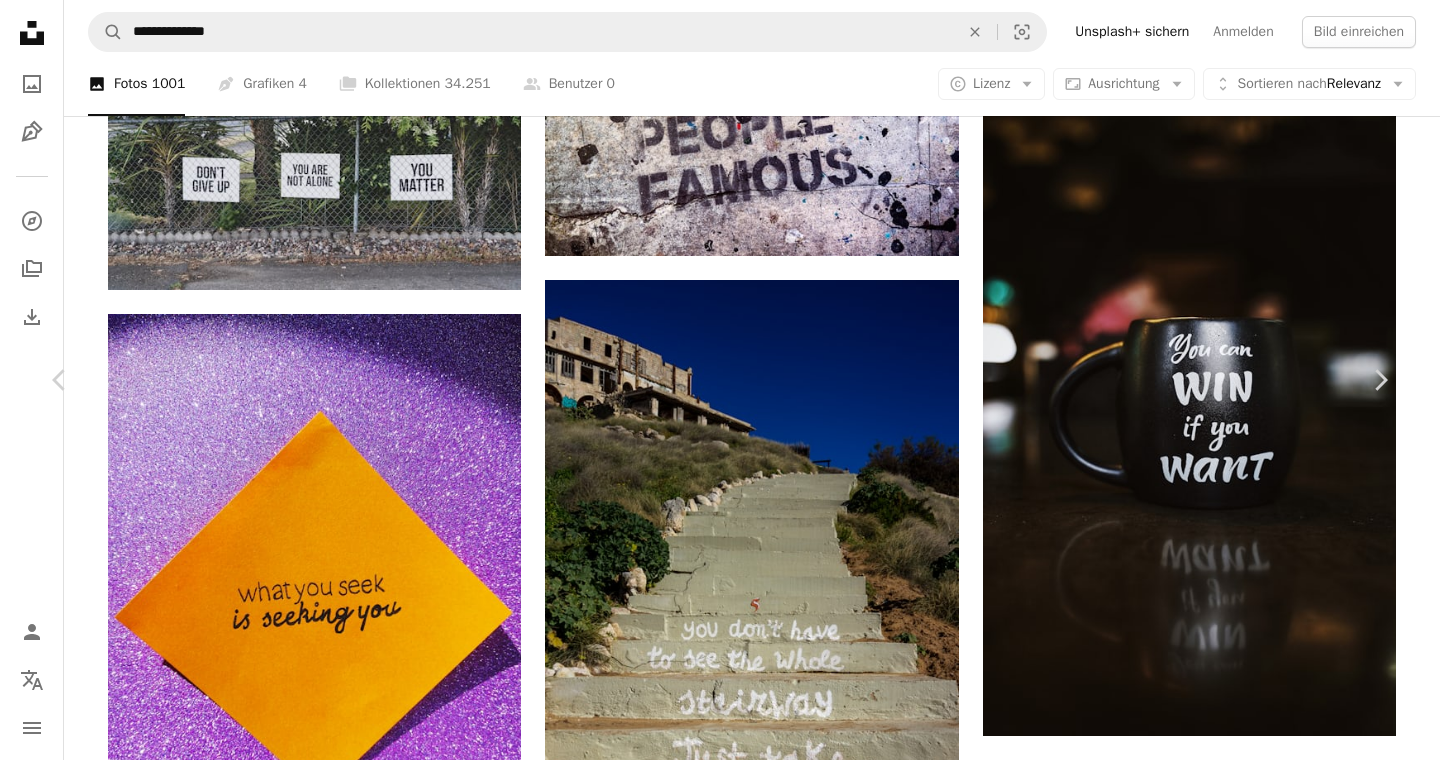 click on "An X shape Chevron left Chevron right [FIRST] [LAST] Für Anfragen verfügbar A checkmark inside of a circle A heart A plus sign Kostenlos herunterladen Chevron down Zoom in Aufrufe 367.732 Downloads 3.729 A forward-right arrow Teilen Info icon Info More Actions A map marker [CITY], [COUNTRY] Calendar outlined Veröffentlicht am [DATE] Safety Kostenlos zu verwenden im Rahmen der Unsplash Lizenz Kaffee Kunst Mädchen Heim Herbst Licht Motivation Entwurf zitieren Inneres Inspiration Tee Sonnenlicht tropisch Stil Tasse Dekor Chill doch glauben Porträt HD-Hintergrundbilder Ähnliche Premium-Bilder auf iStock durchsuchen | 20 % Rabatt mit Aktionscode UNSPLASH20 Mehr auf iStock anzeigen ↗ Ähnliche Bilder A heart A plus sign [FIRST] [LAST] Arrow pointing down A heart A plus sign [FIRST] [LAST] Für Anfragen verfügbar A checkmark inside of a circle Arrow pointing down A heart A plus sign [FIRST] [LAST] Arrow pointing down Plus sign for Unsplash+ A heart A plus sign [FIRST] [LAST] Für Unsplash+ A lock Herunterladen A heart A plus sign A heart" at bounding box center [720, 3302] 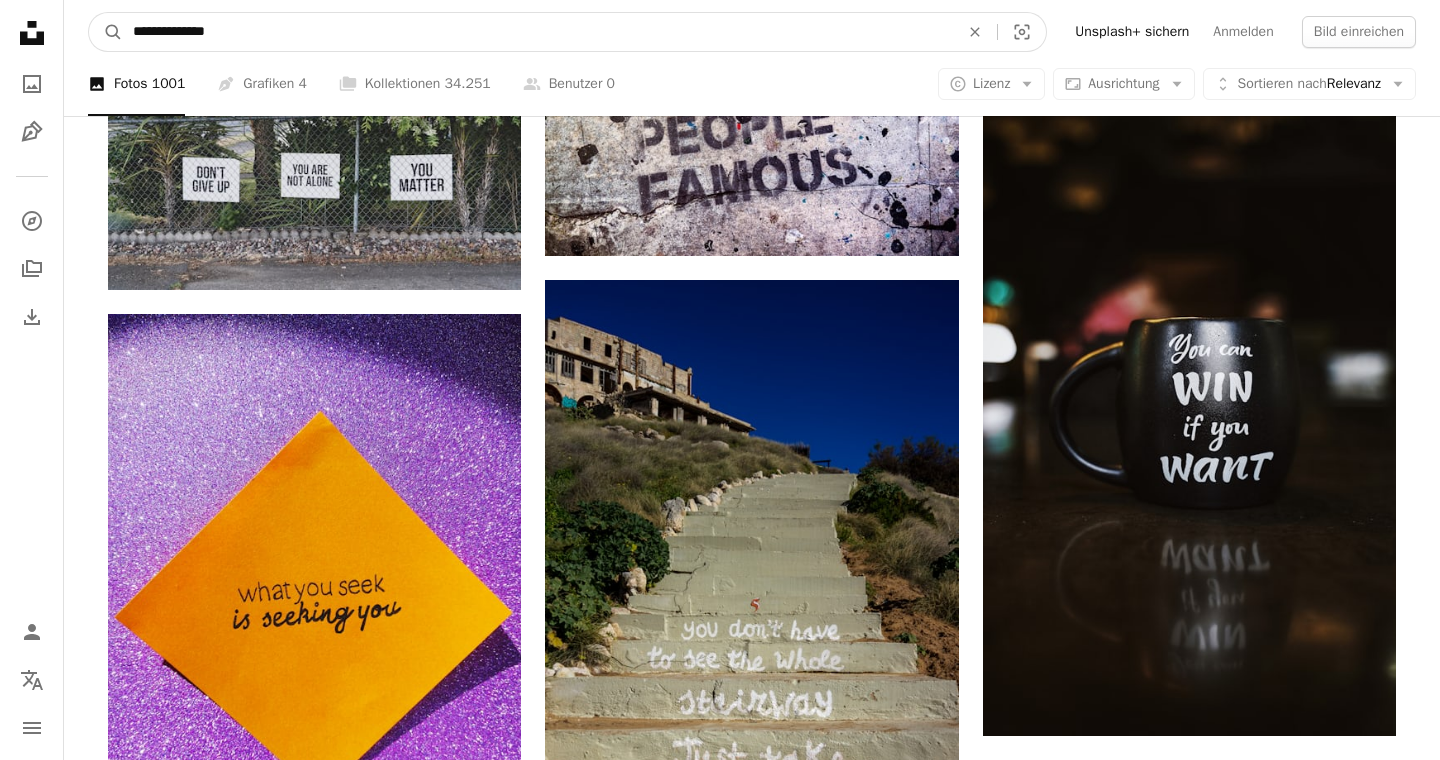 click on "**********" at bounding box center [538, 32] 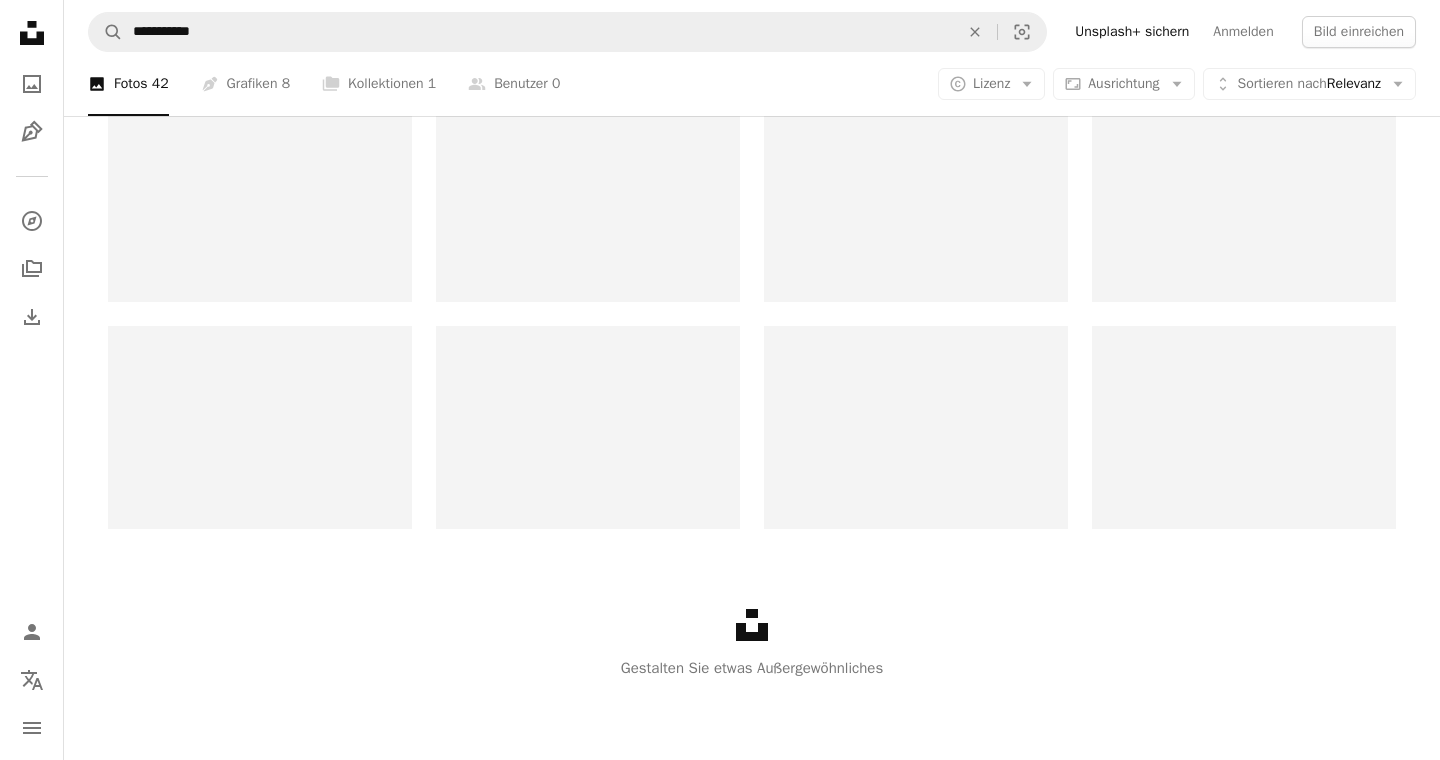 scroll, scrollTop: 5867, scrollLeft: 0, axis: vertical 